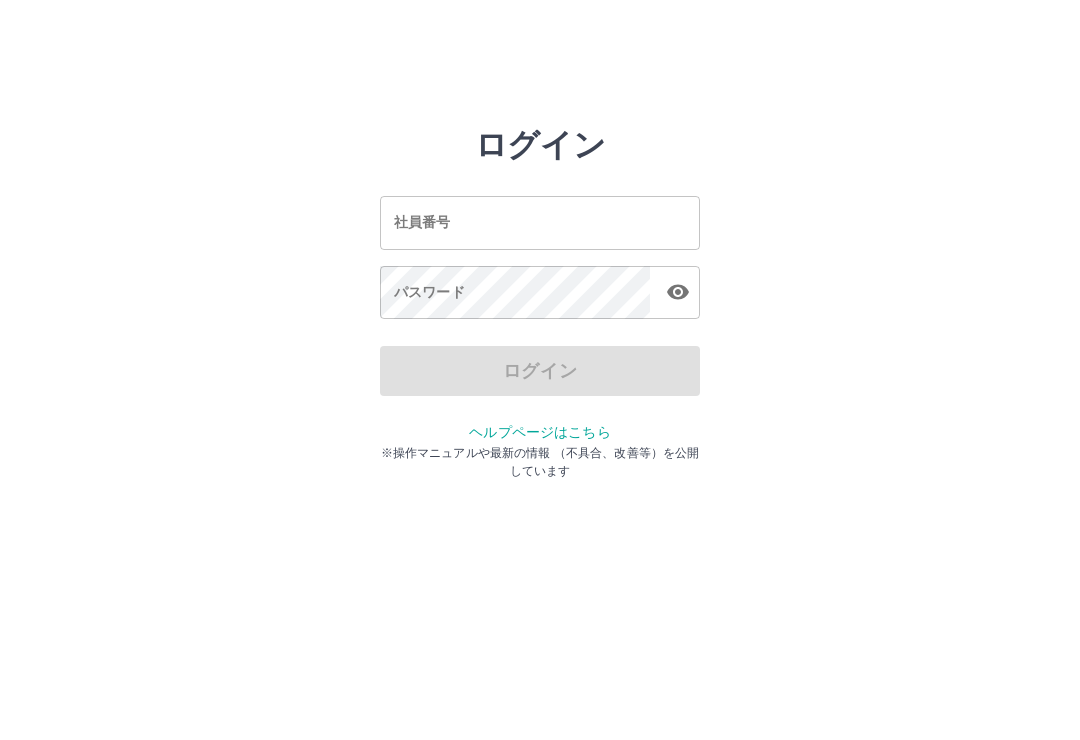 scroll, scrollTop: 0, scrollLeft: 0, axis: both 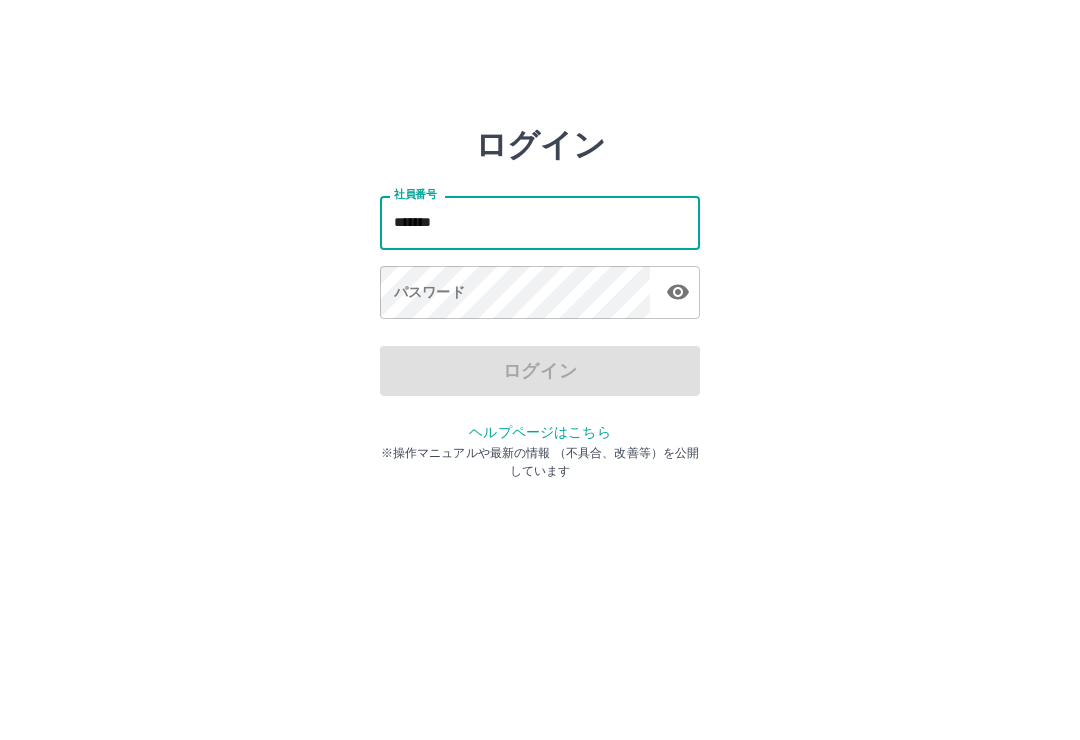 type on "*******" 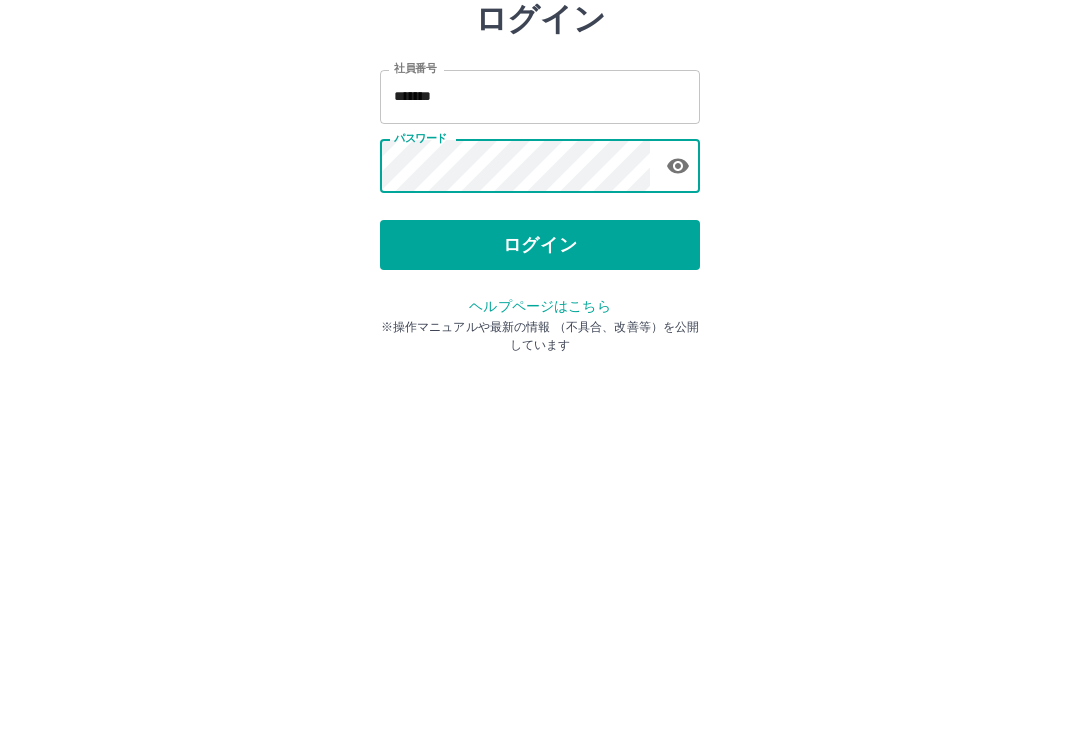 click on "ログイン" at bounding box center (540, 371) 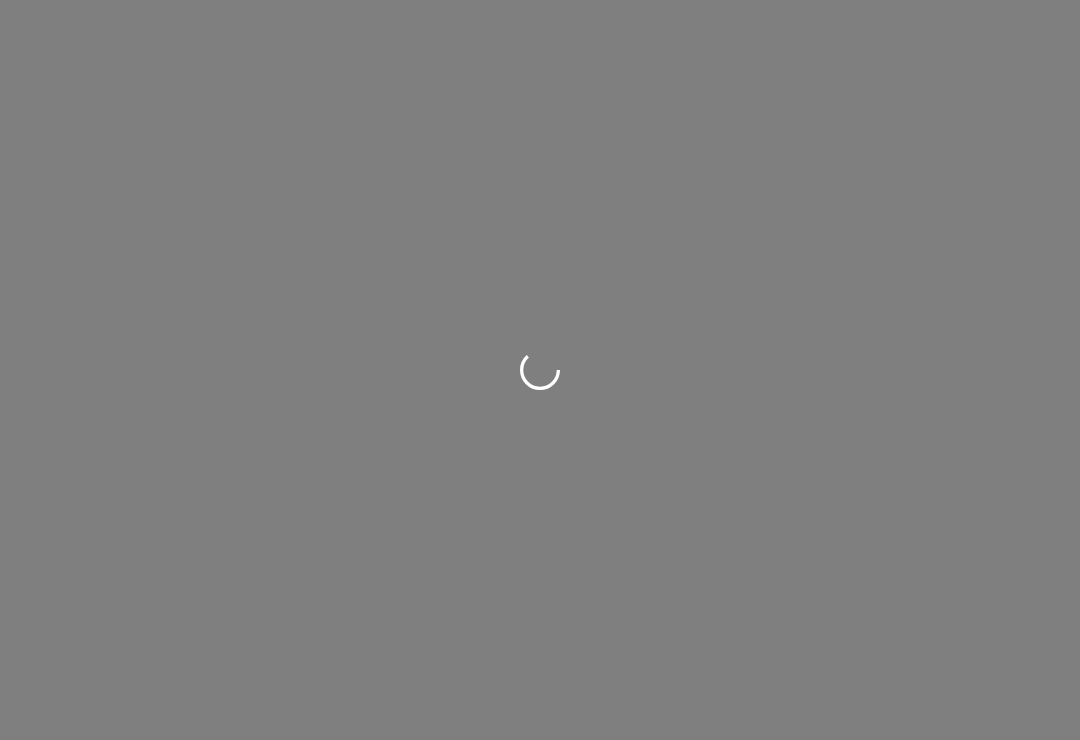 scroll, scrollTop: 0, scrollLeft: 0, axis: both 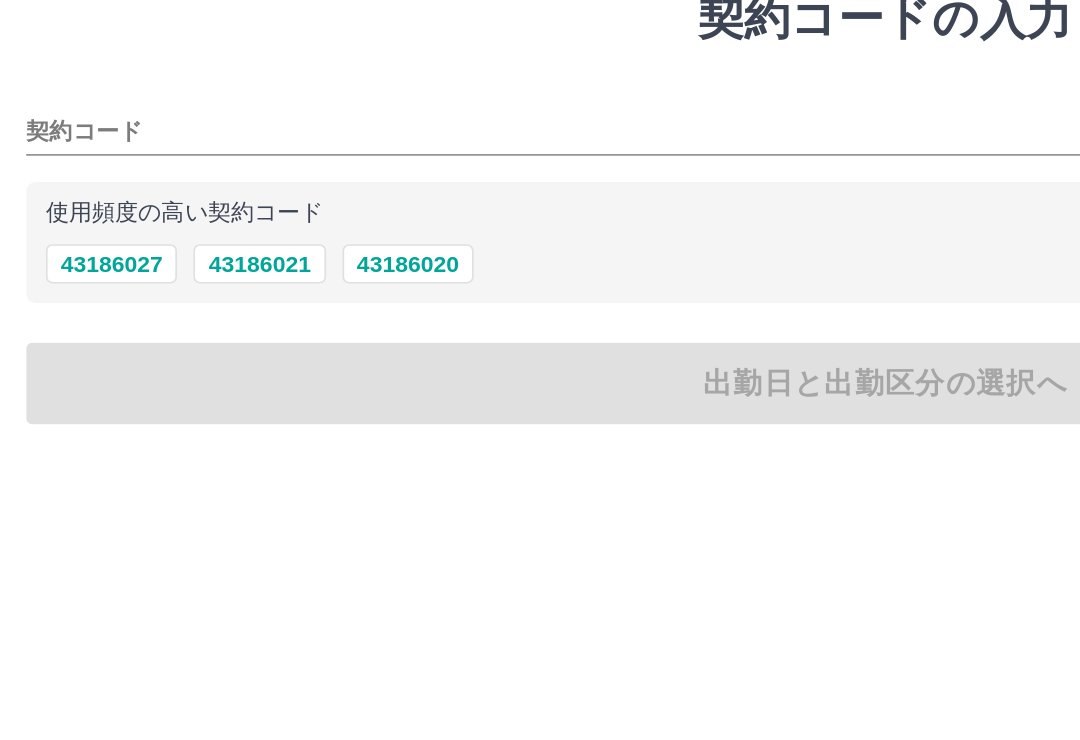 click on "43186021" at bounding box center [158, 239] 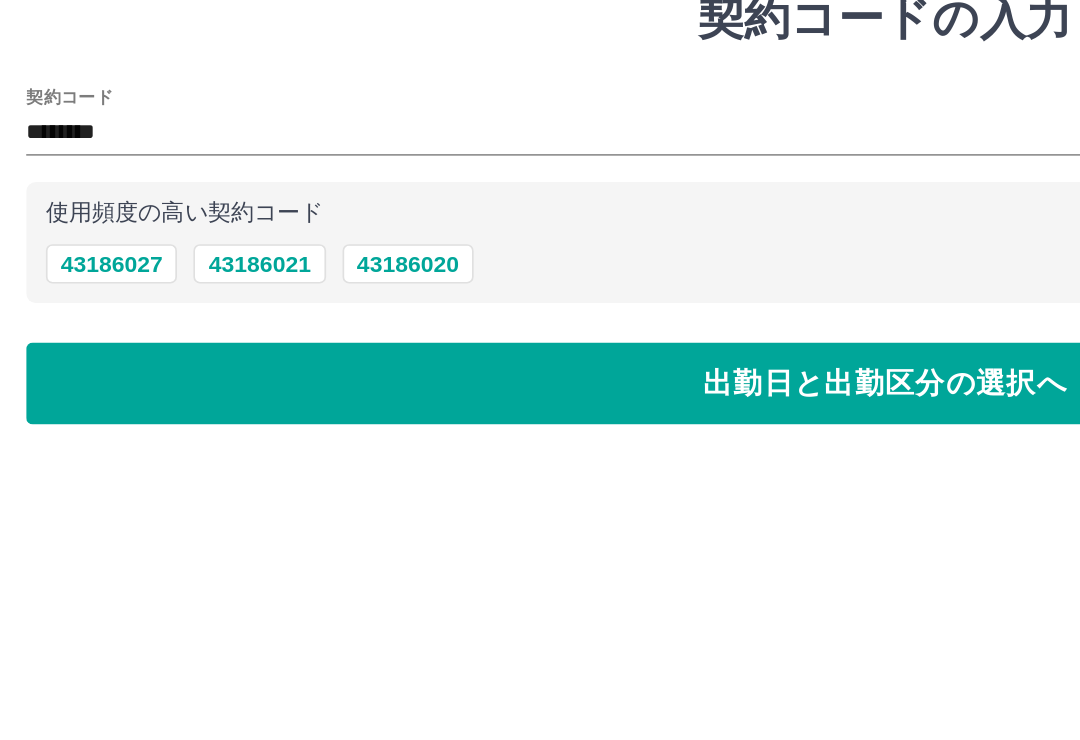 click on "出勤日と出勤区分の選択へ" at bounding box center [540, 312] 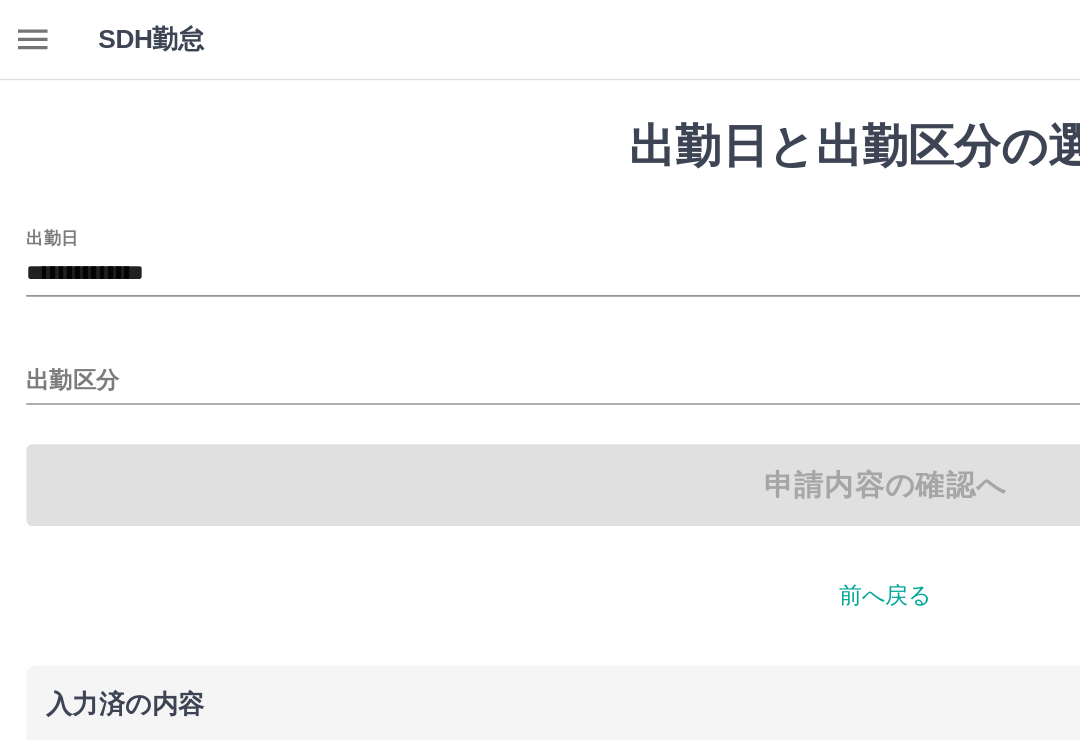 click on "出勤区分" at bounding box center [540, 233] 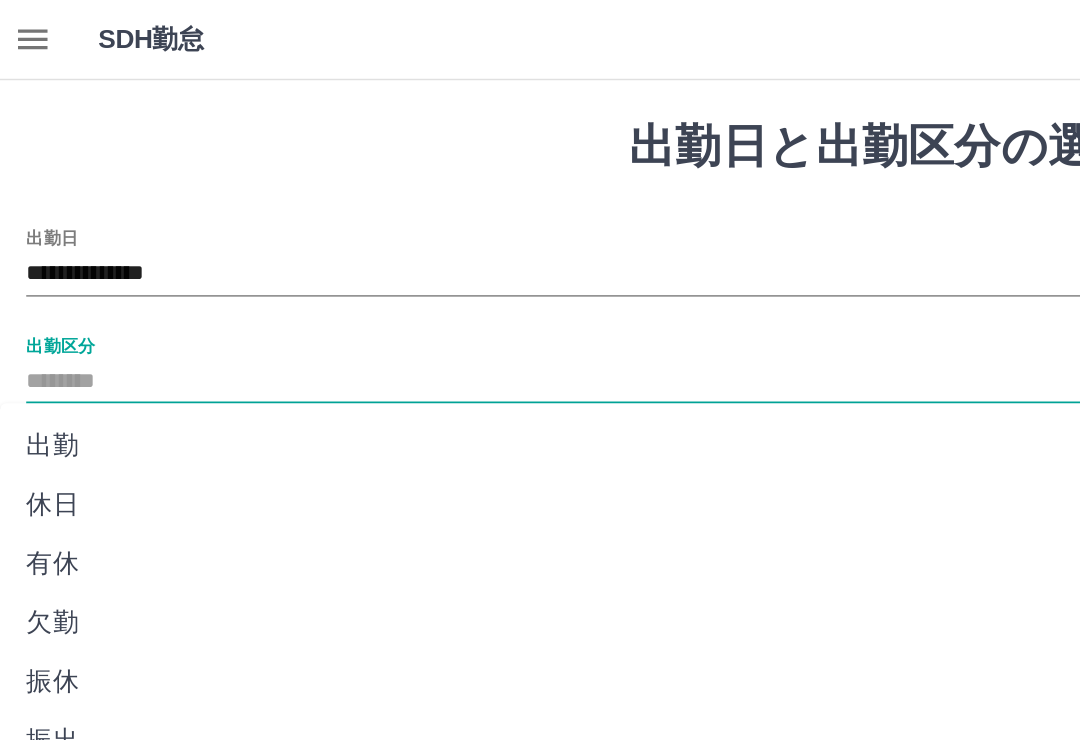 click on "出勤" at bounding box center [524, 272] 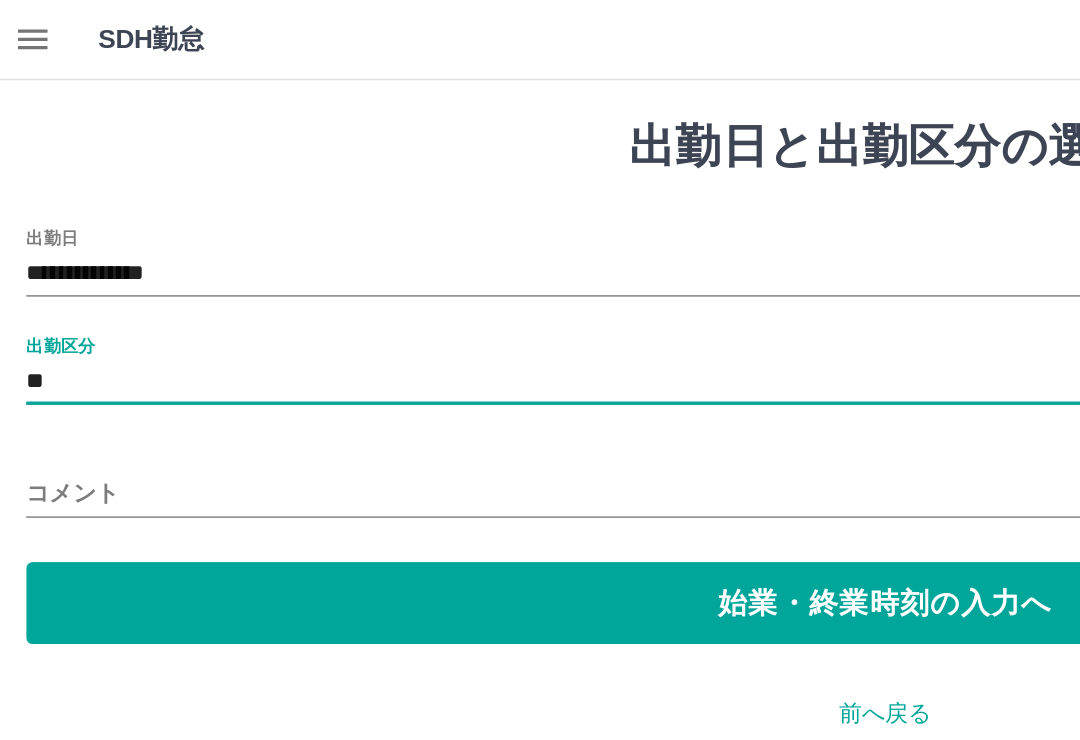 click on "始業・終業時刻の入力へ" at bounding box center [540, 368] 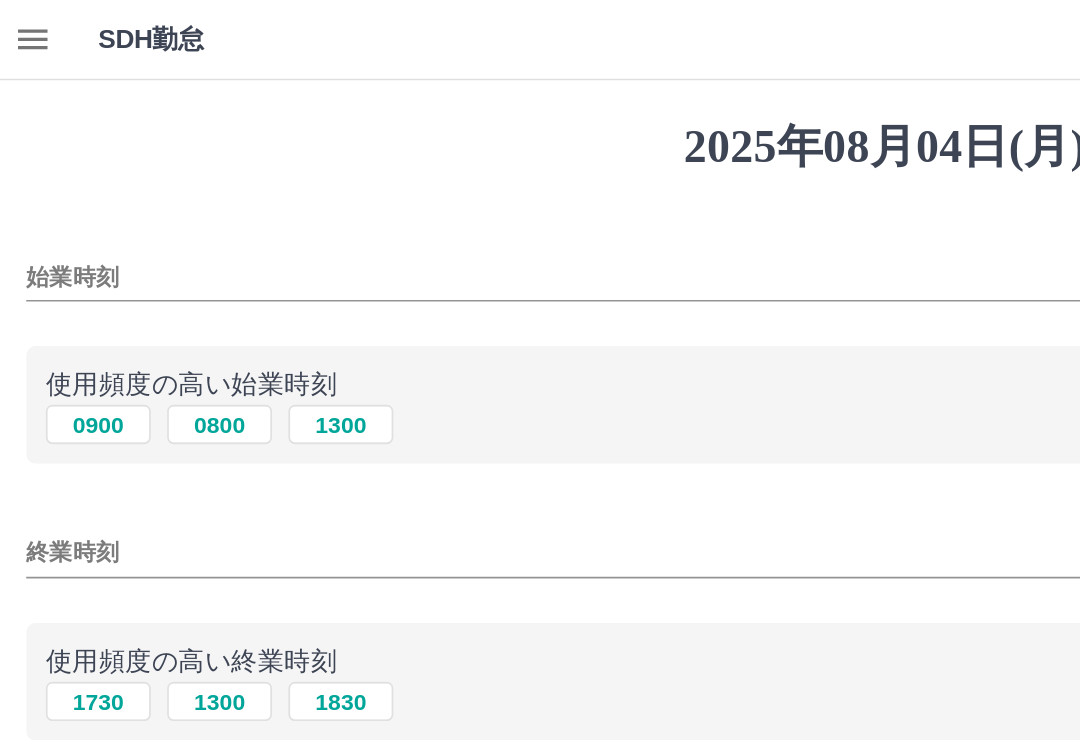 click on "1300" at bounding box center [208, 259] 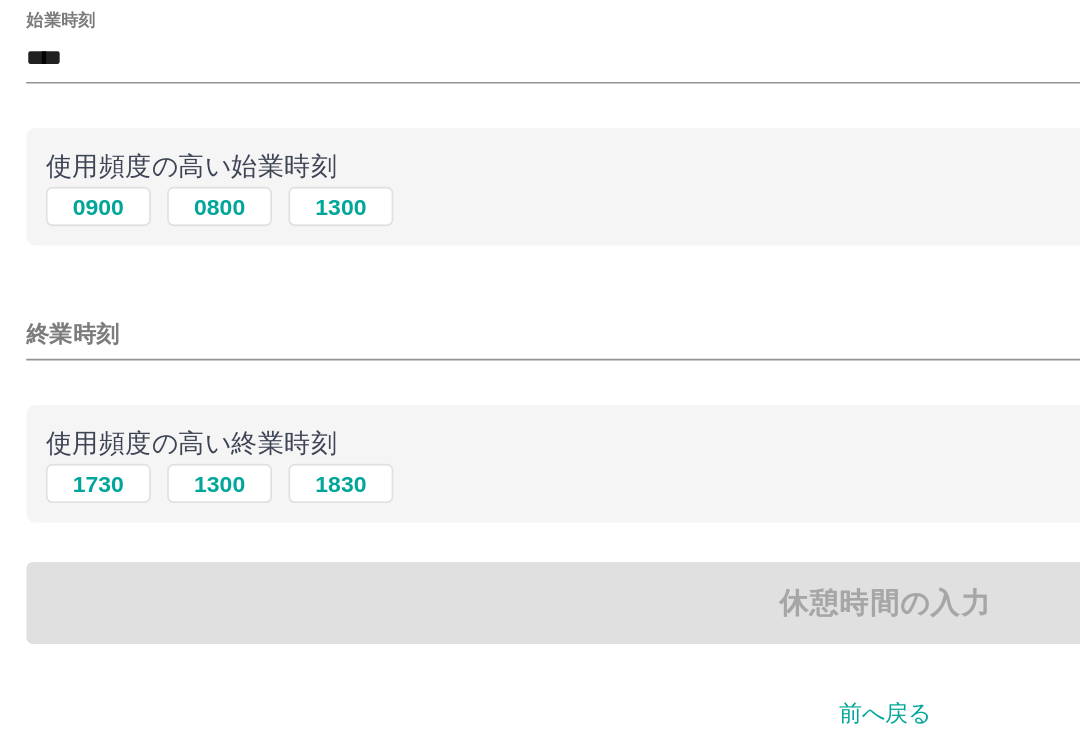click on "1730" at bounding box center (60, 428) 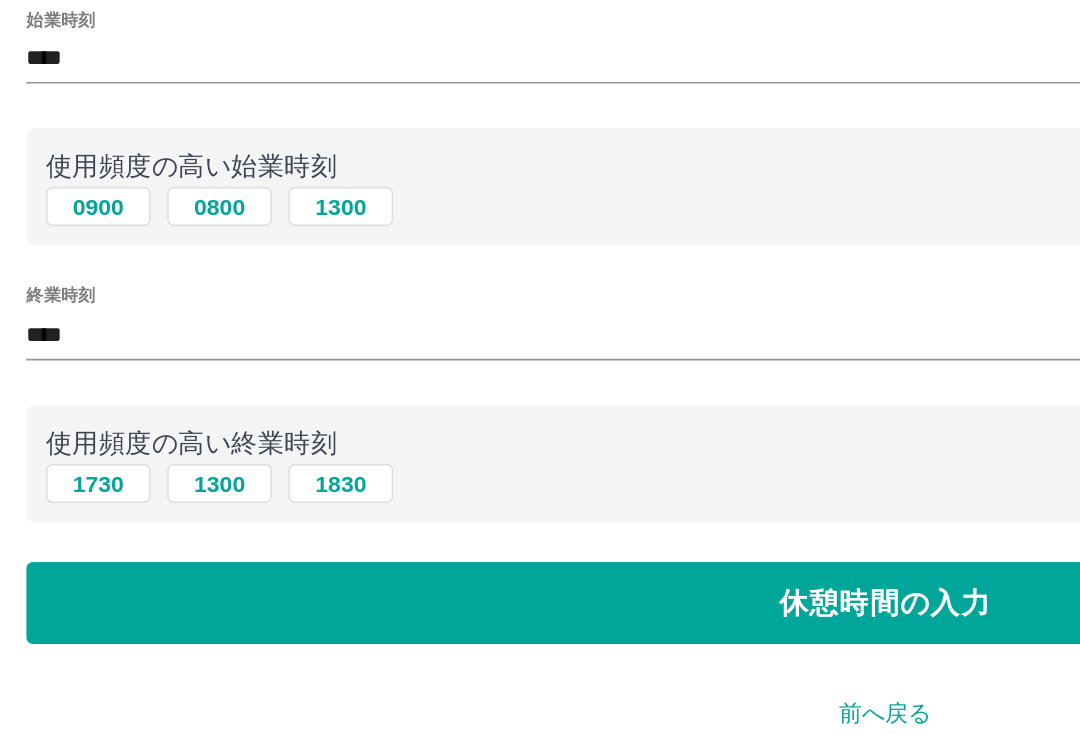 click on "休憩時間の入力" at bounding box center (540, 501) 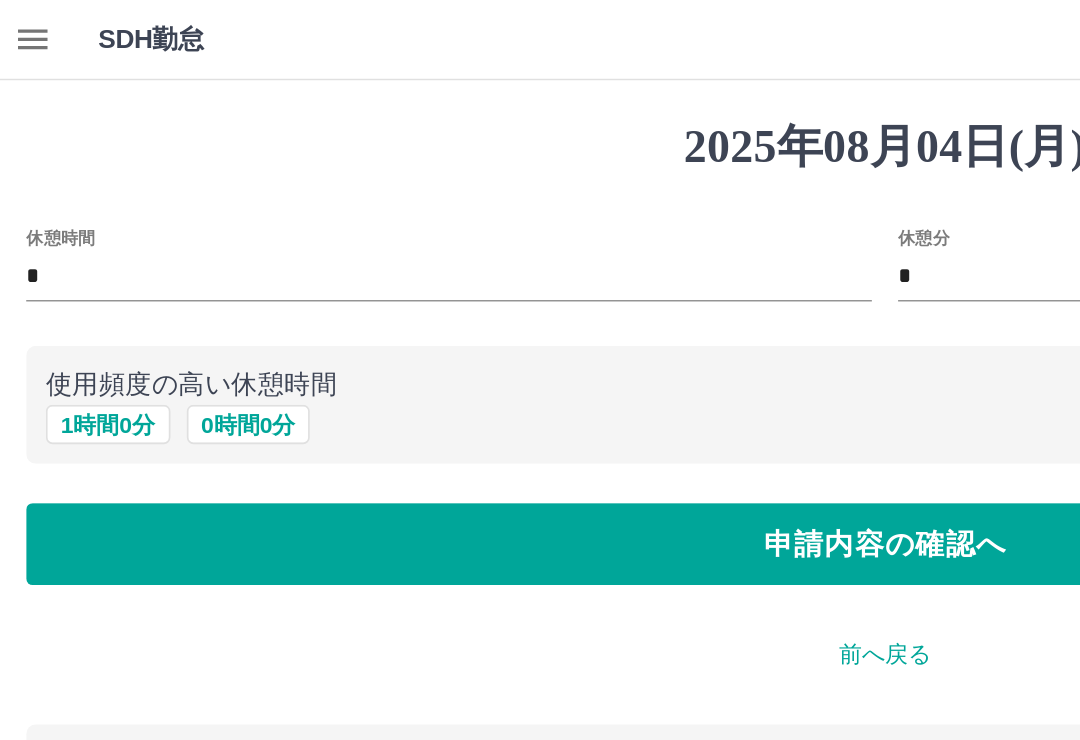 click on "0 時間 0 分" at bounding box center (152, 259) 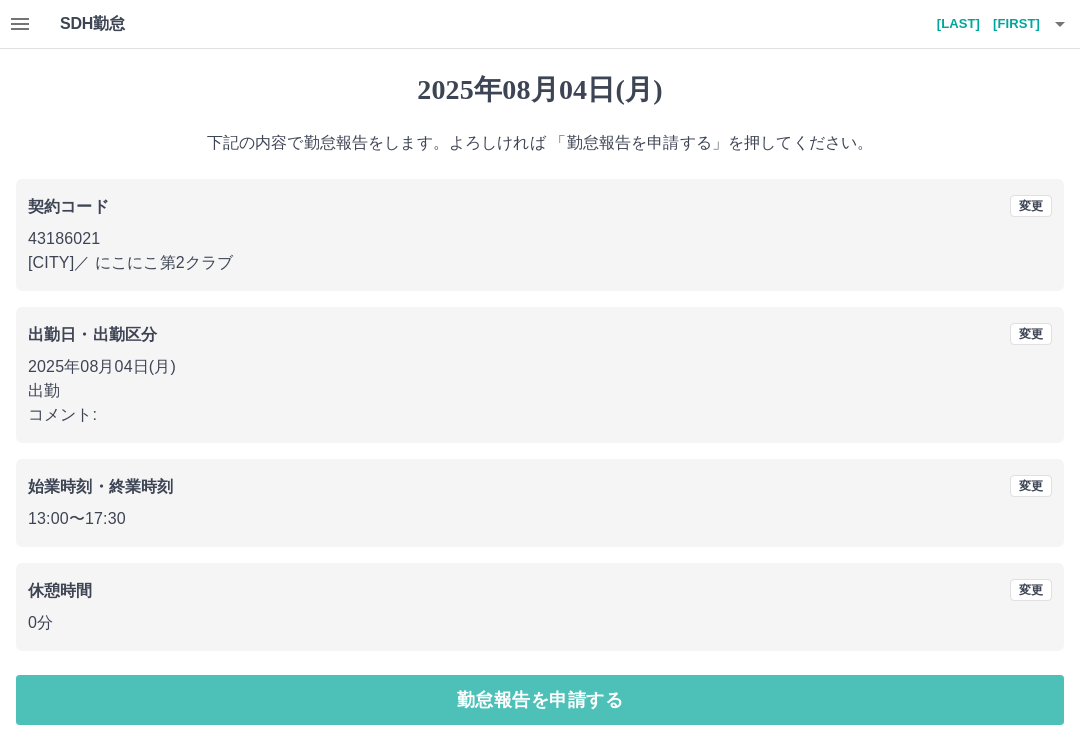 click on "勤怠報告を申請する" at bounding box center [540, 700] 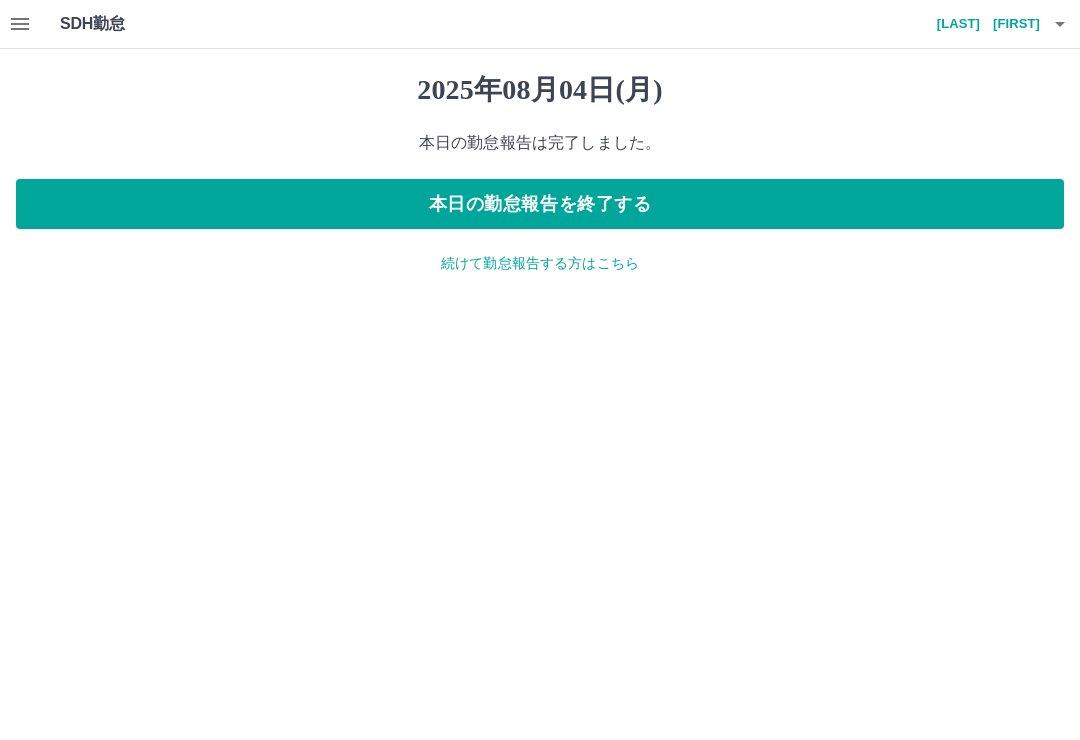 click on "本日の勤怠報告を終了する" at bounding box center (540, 204) 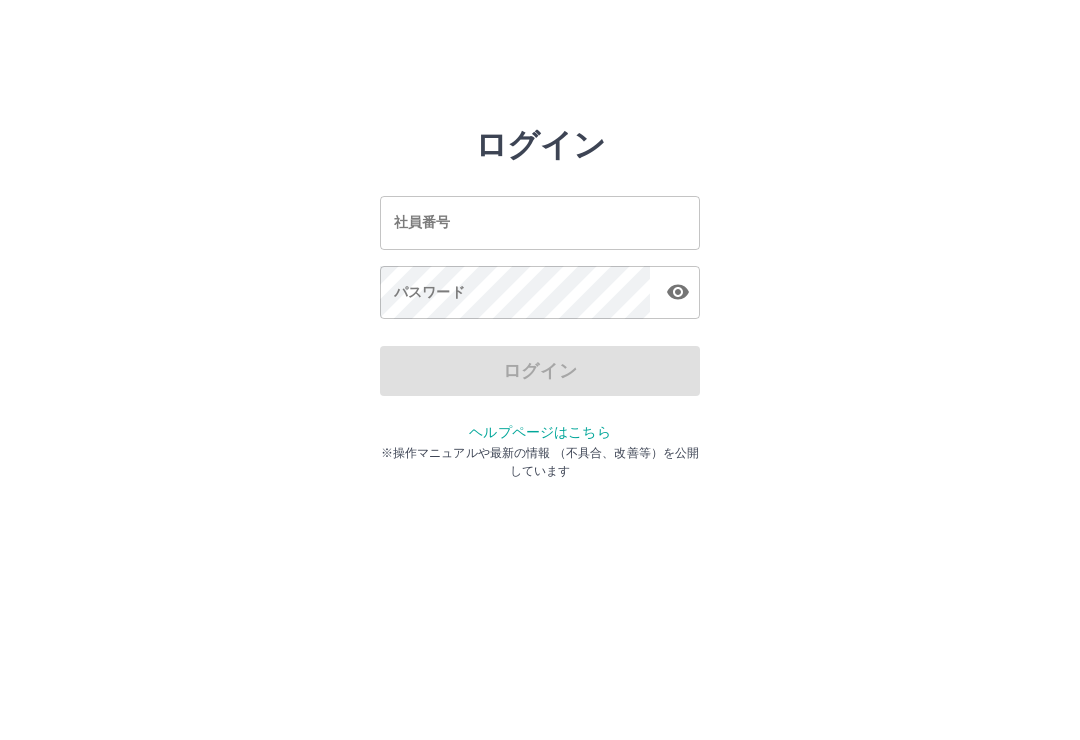 scroll, scrollTop: 0, scrollLeft: 0, axis: both 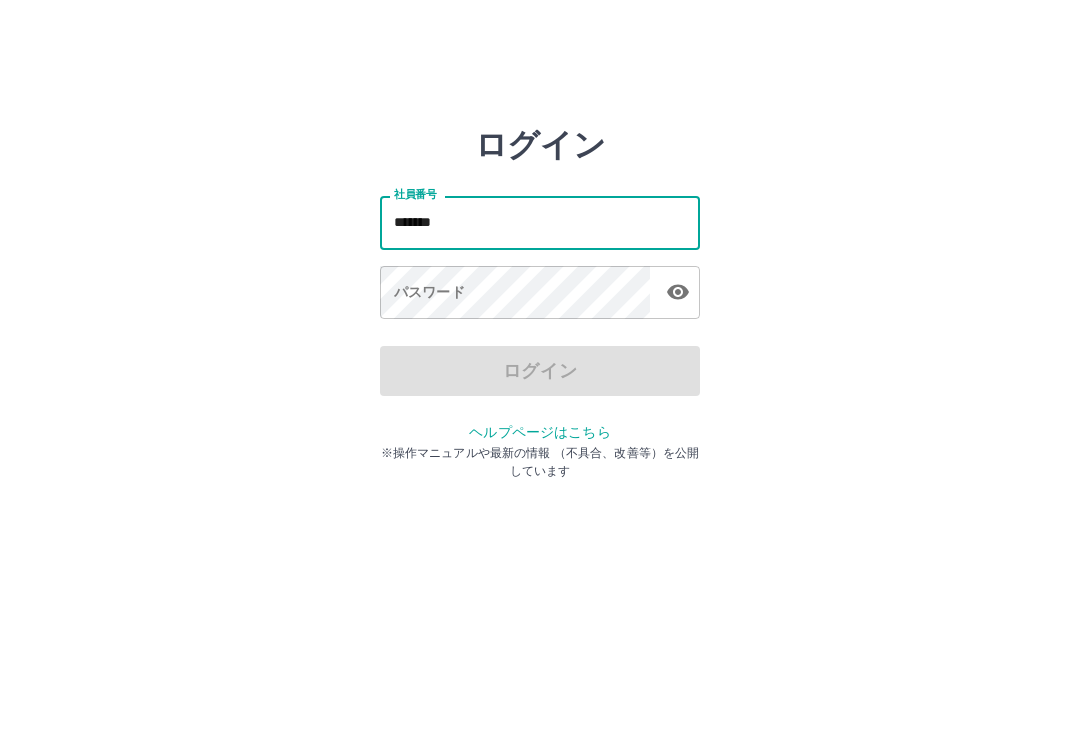 type on "*******" 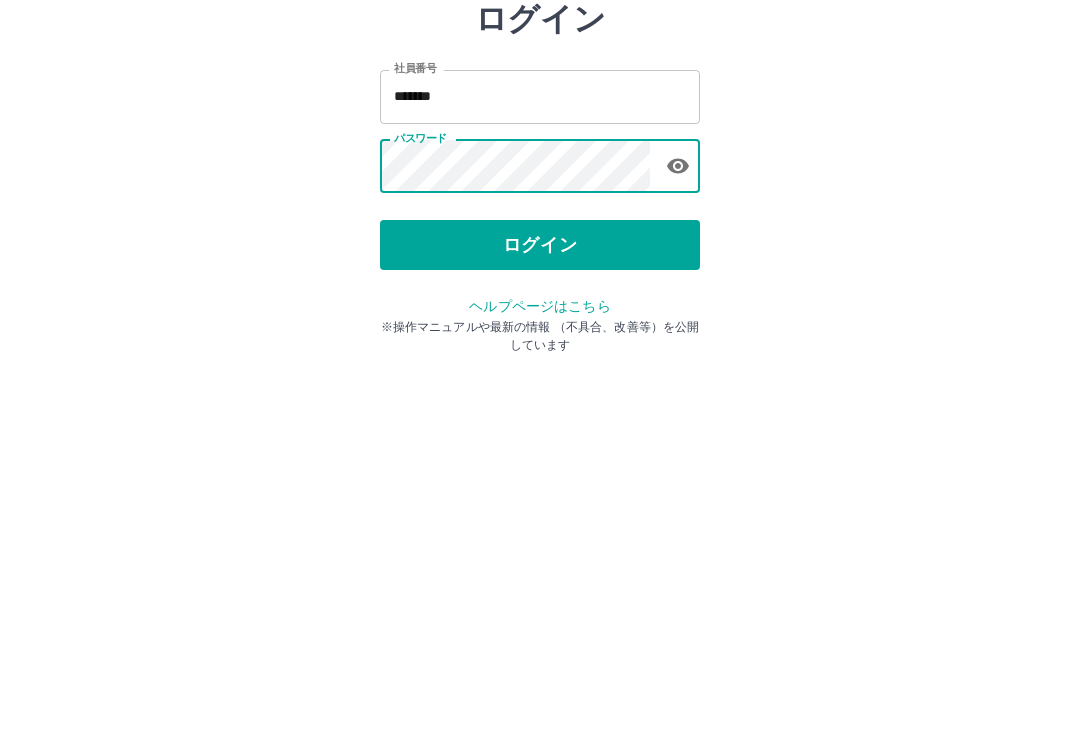 click on "ログイン" at bounding box center (540, 371) 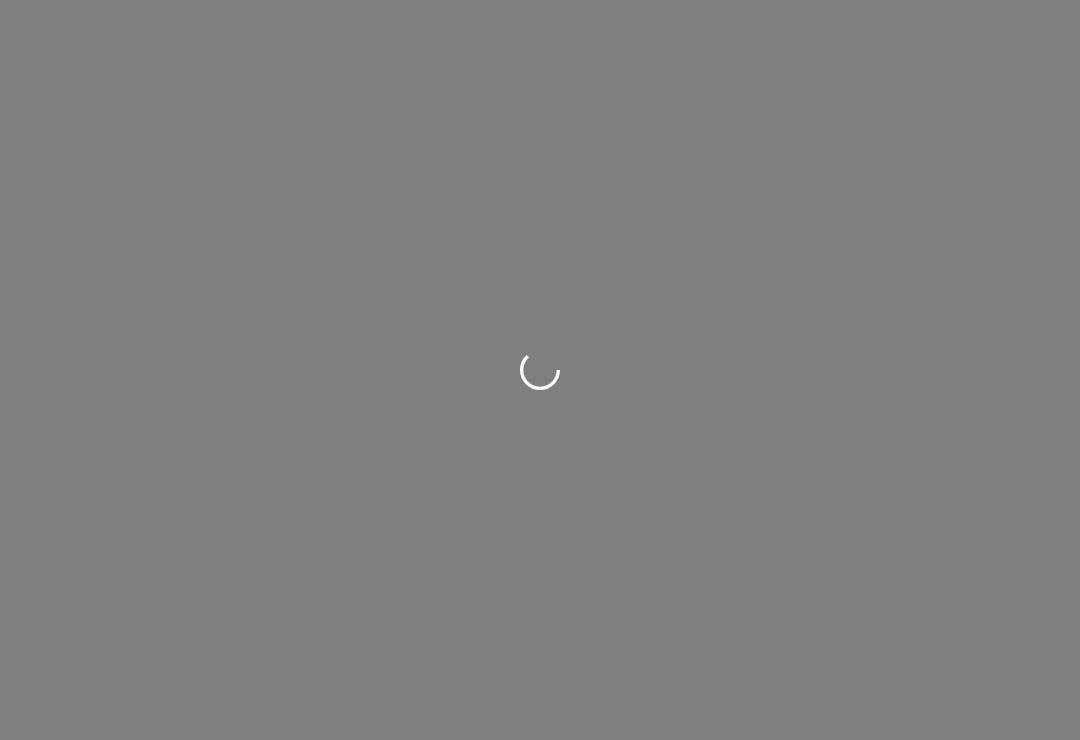 scroll, scrollTop: 0, scrollLeft: 0, axis: both 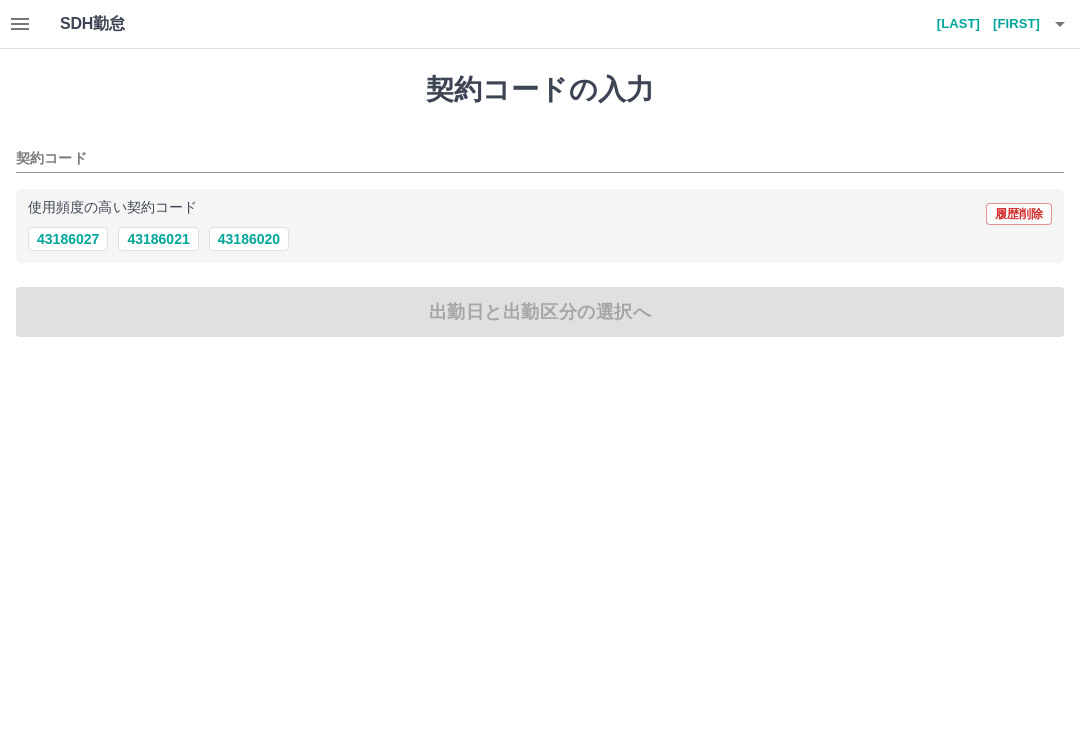 click on "43186027" at bounding box center [68, 239] 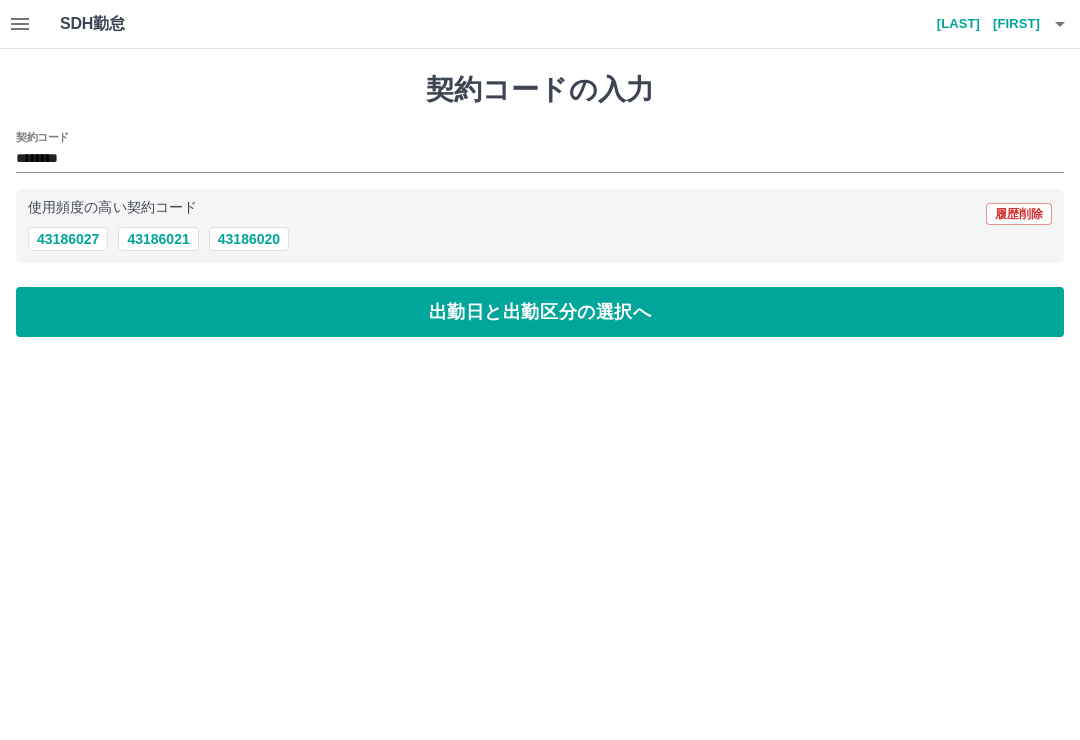 click on "出勤日と出勤区分の選択へ" at bounding box center [540, 312] 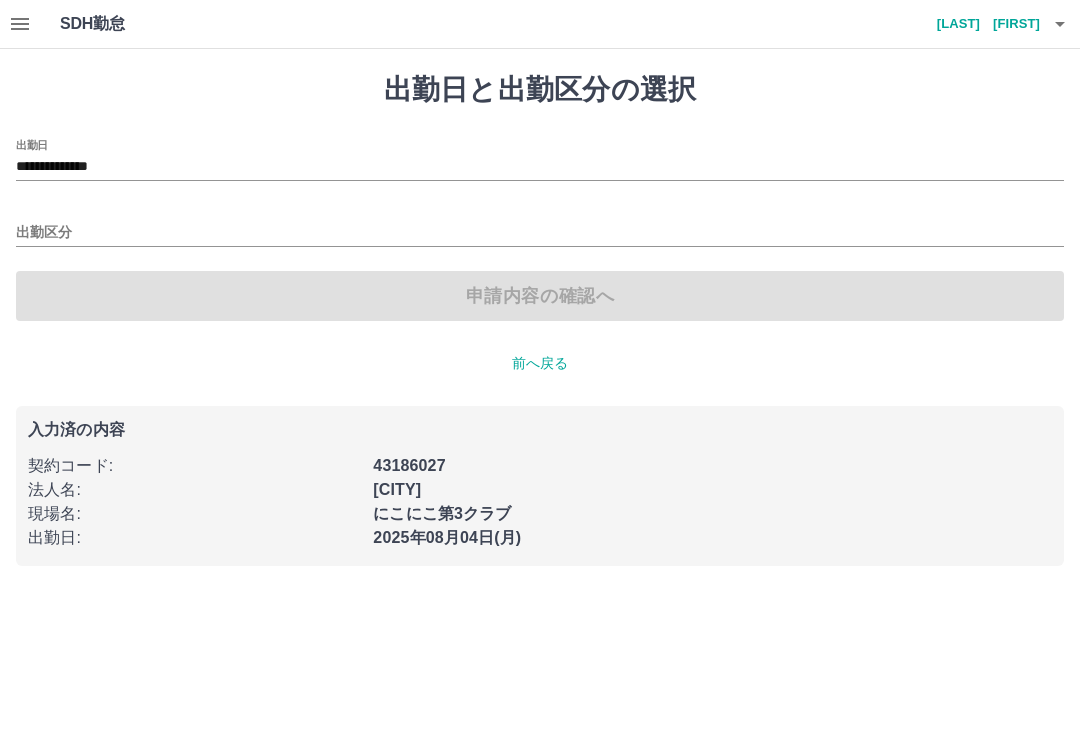 click on "出勤区分" at bounding box center [540, 233] 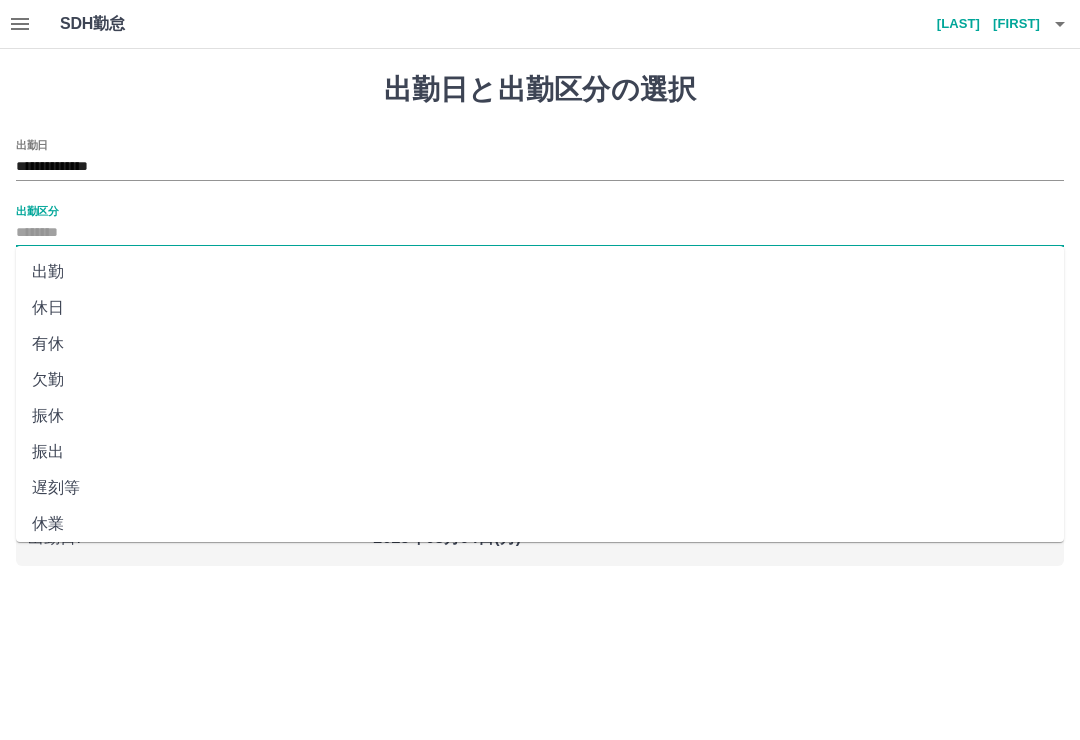 click on "出勤" at bounding box center (540, 272) 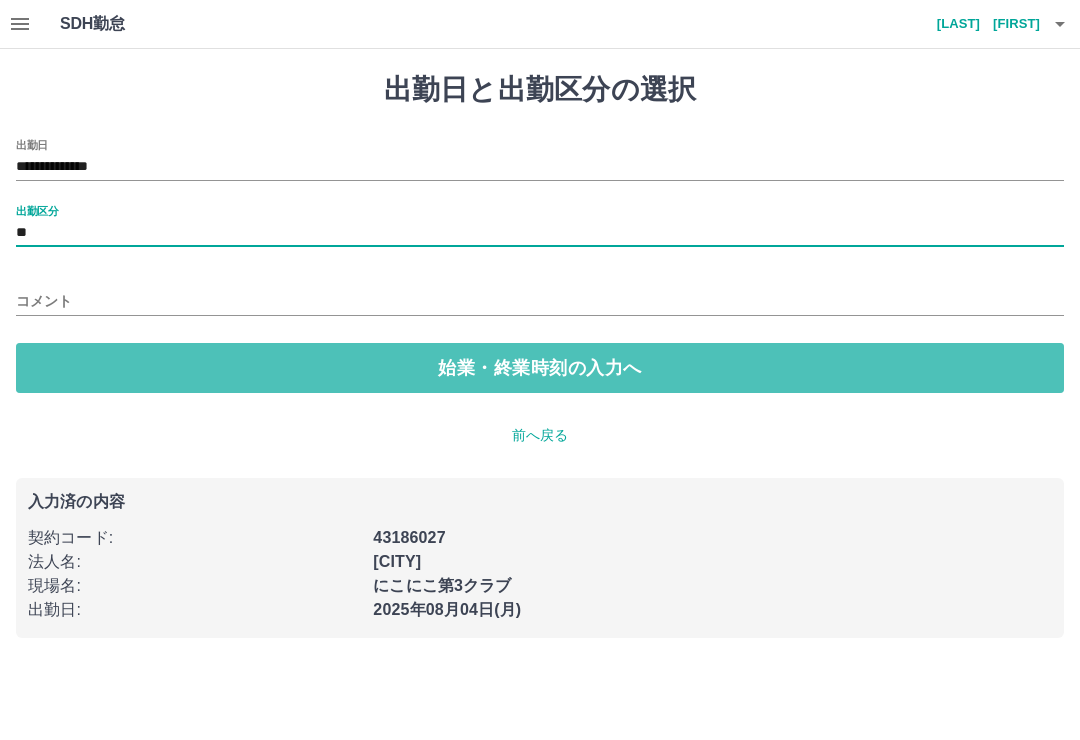click on "始業・終業時刻の入力へ" at bounding box center (540, 368) 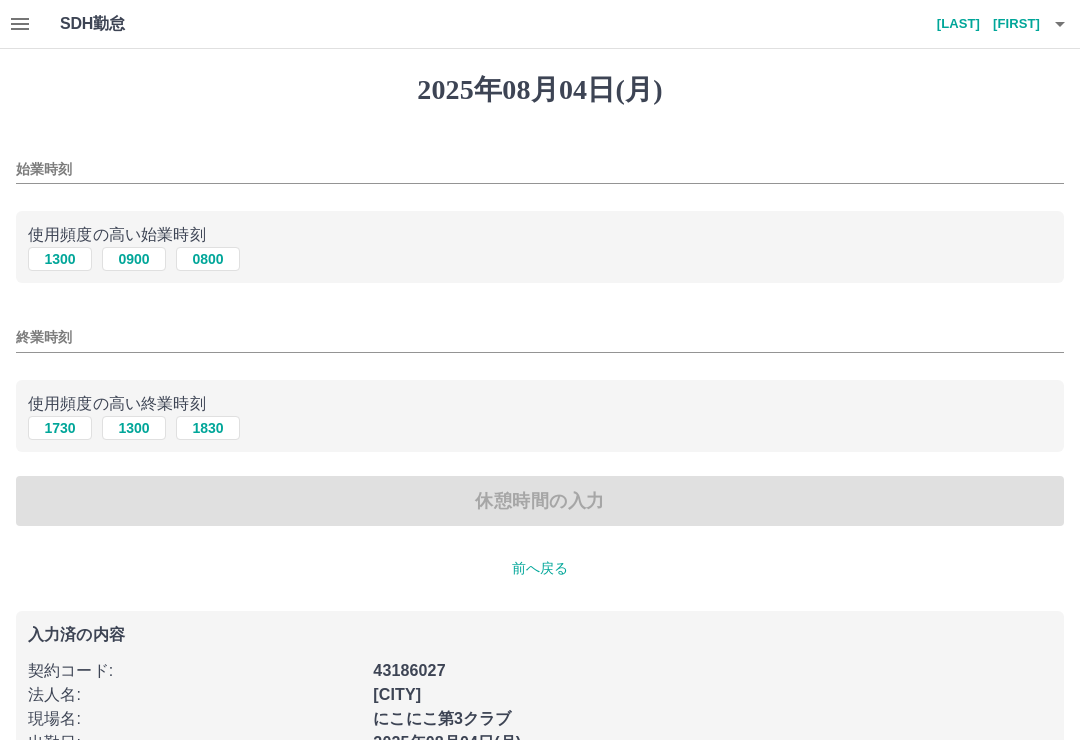 click on "1300" at bounding box center (60, 259) 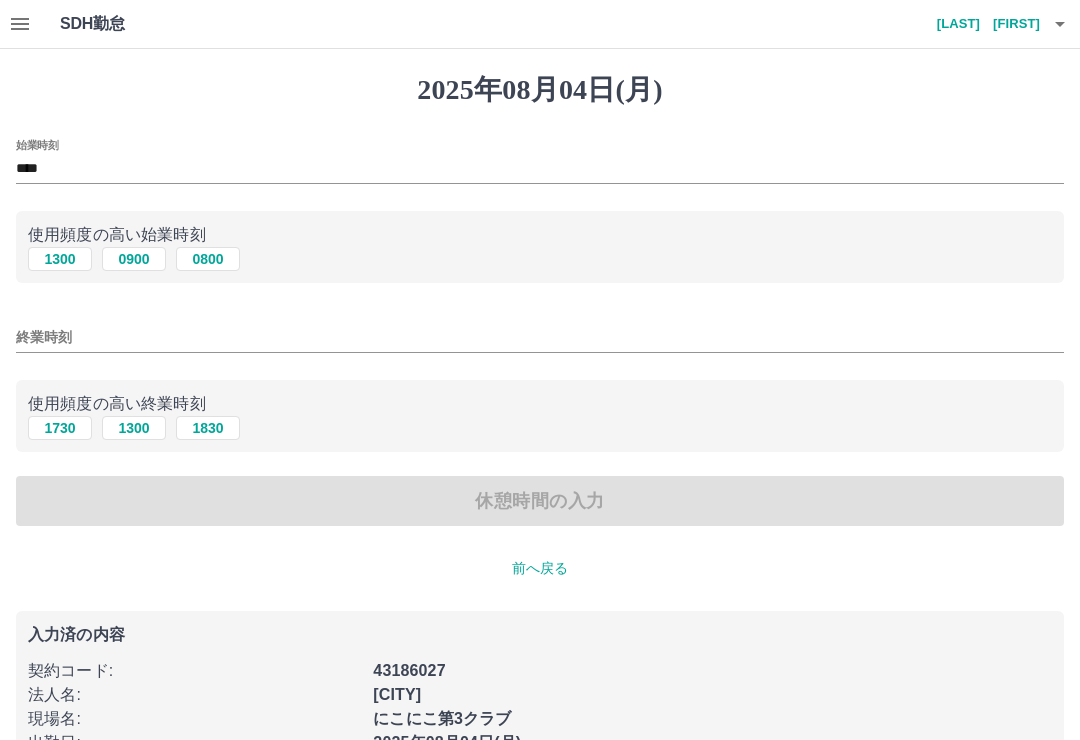 click on "1730" at bounding box center (60, 428) 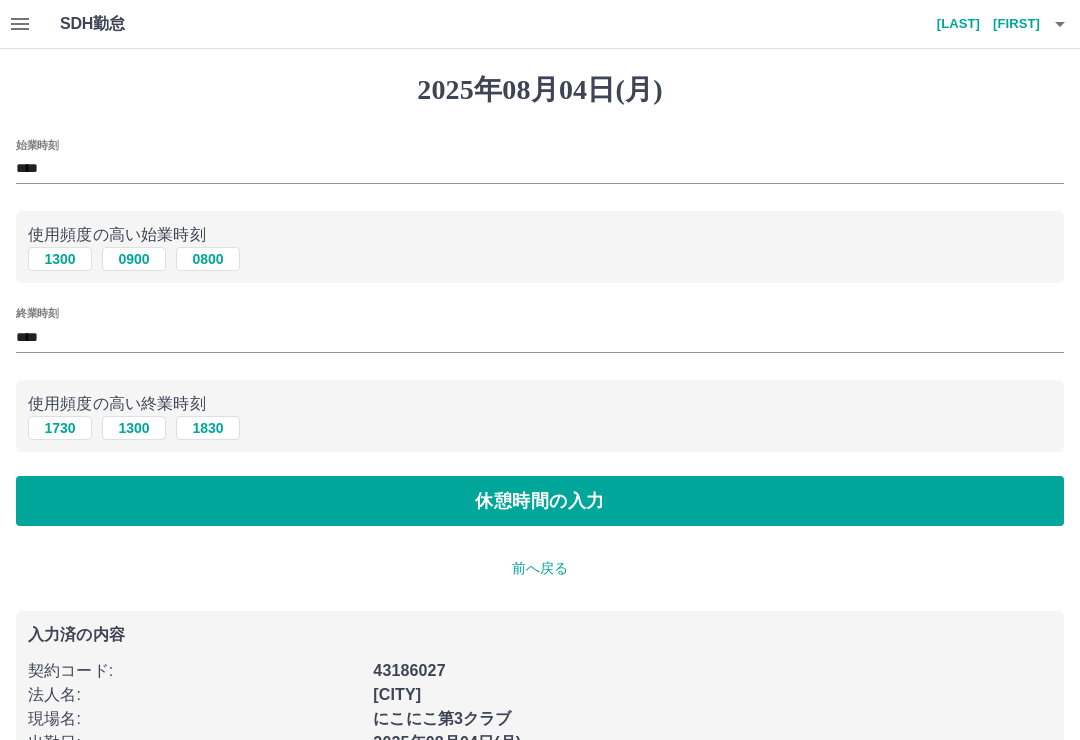 click on "休憩時間の入力" at bounding box center (540, 501) 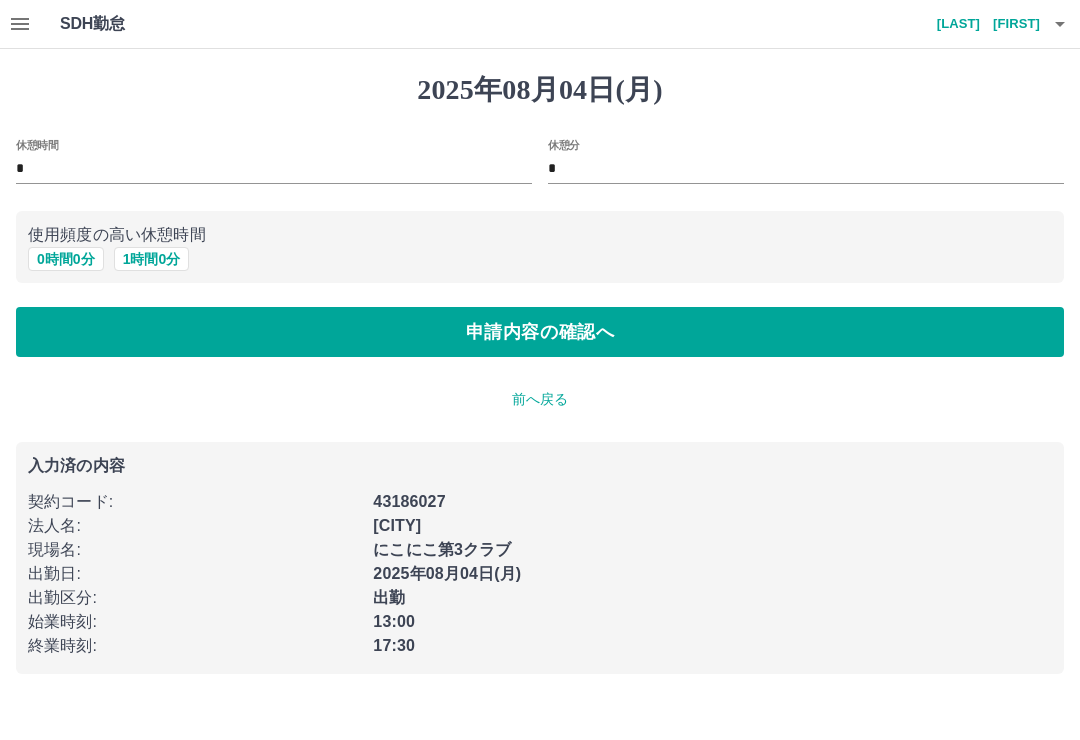 click on "2025年08月04日(月) 休憩時間 * 休憩分 * 使用頻度の高い休憩時間 0 時間 0 分 1 時間 0 分 申請内容の確認へ 前へ戻る 入力済の内容 契約コード : 43186027 法人名 : 高松市 現場名 : にこにこ第3クラブ 出勤日 : 2025年08月04日(月) 出勤区分 : 出勤 始業時刻 : 13:00 終業時刻 : 17:30" at bounding box center [540, 373] 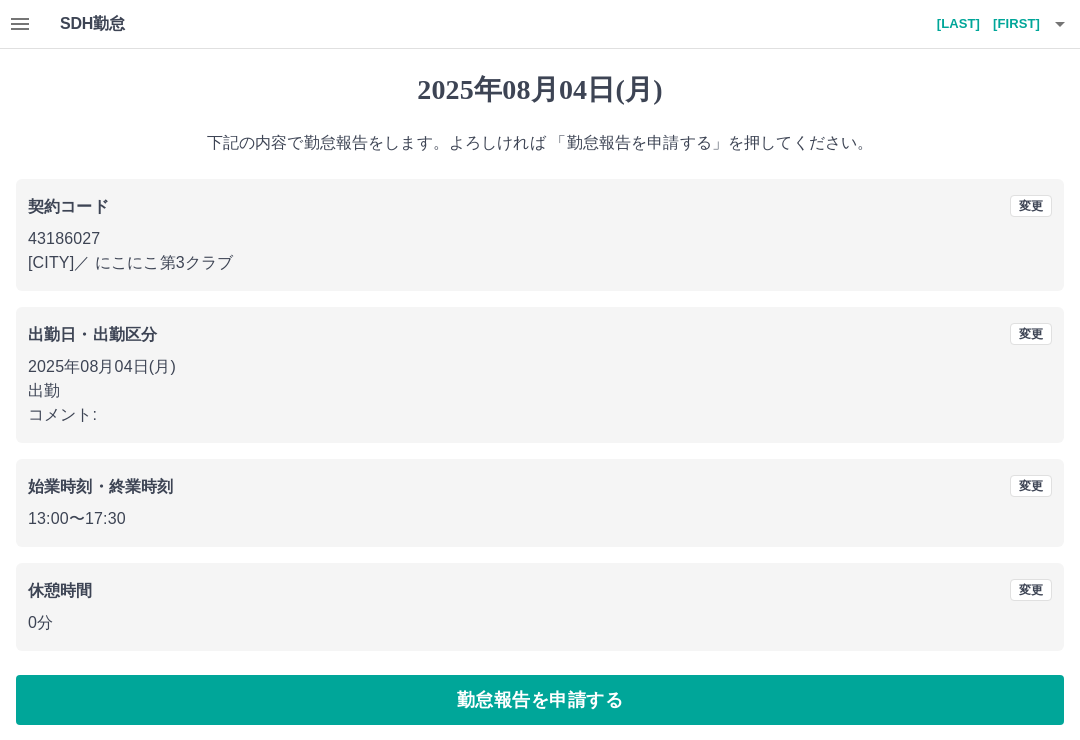 click on "勤怠報告を申請する" at bounding box center [540, 700] 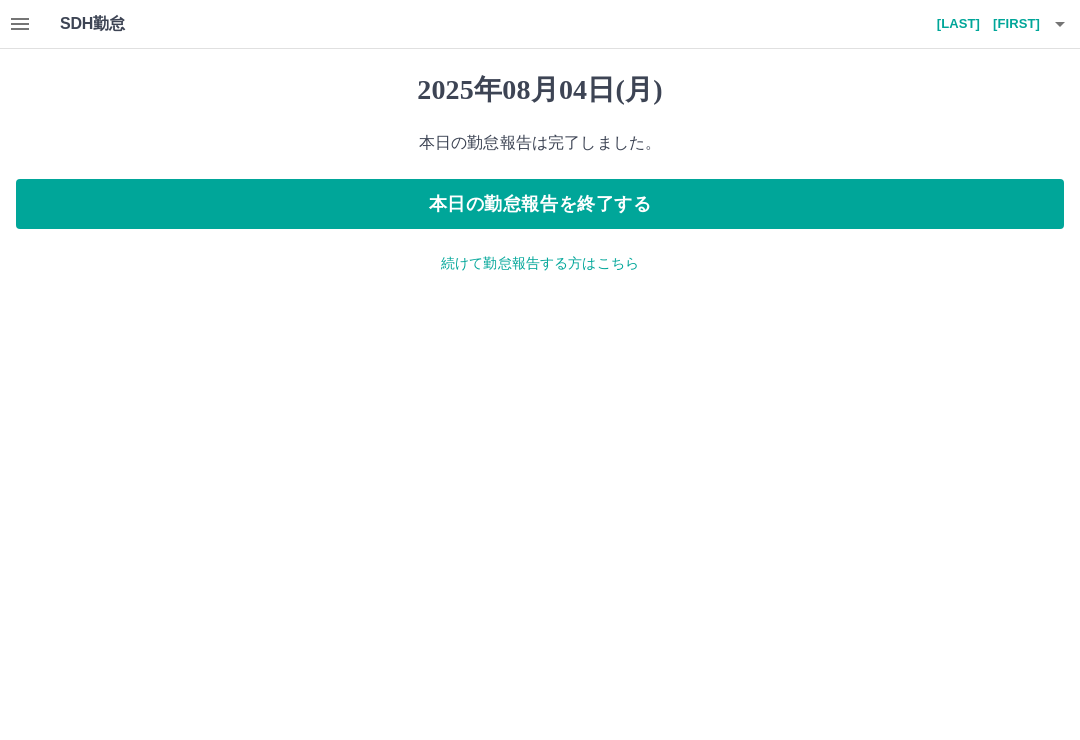click on "本日の勤怠報告を終了する" at bounding box center [540, 204] 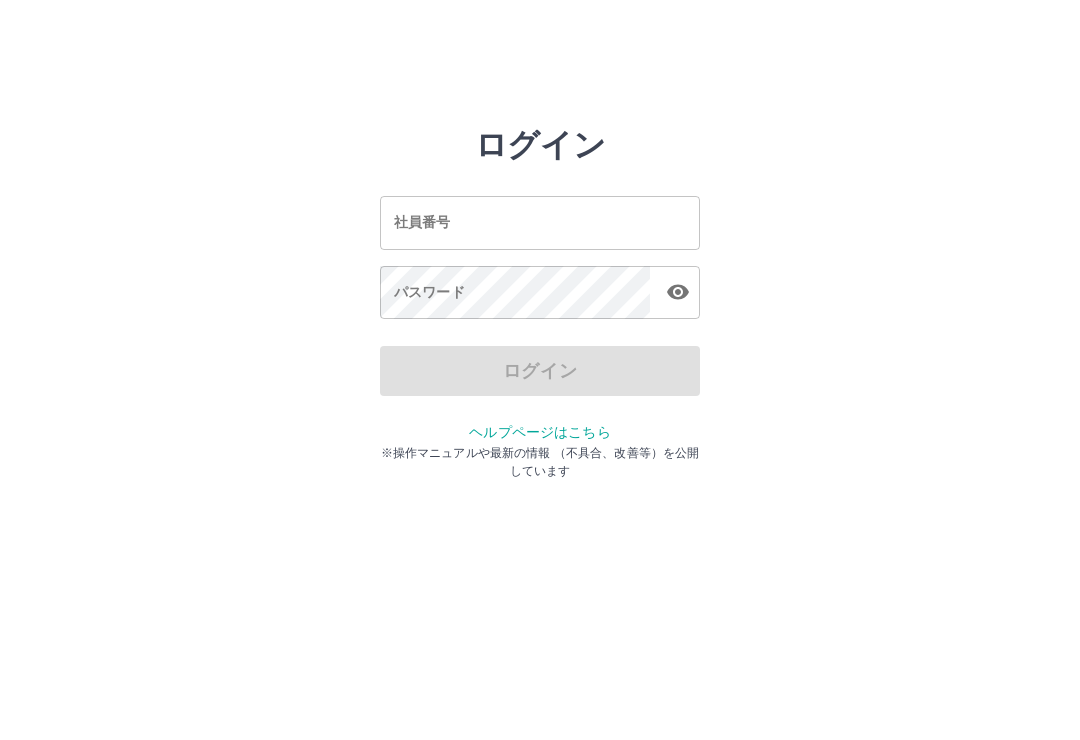 scroll, scrollTop: 0, scrollLeft: 0, axis: both 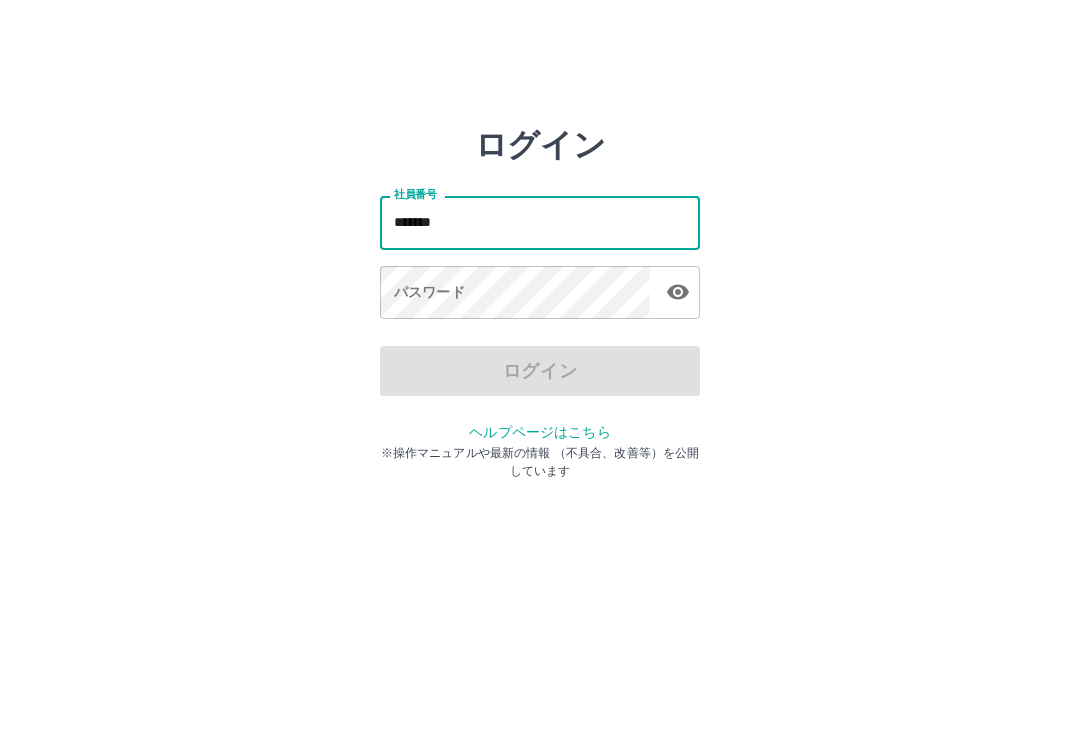 type on "*******" 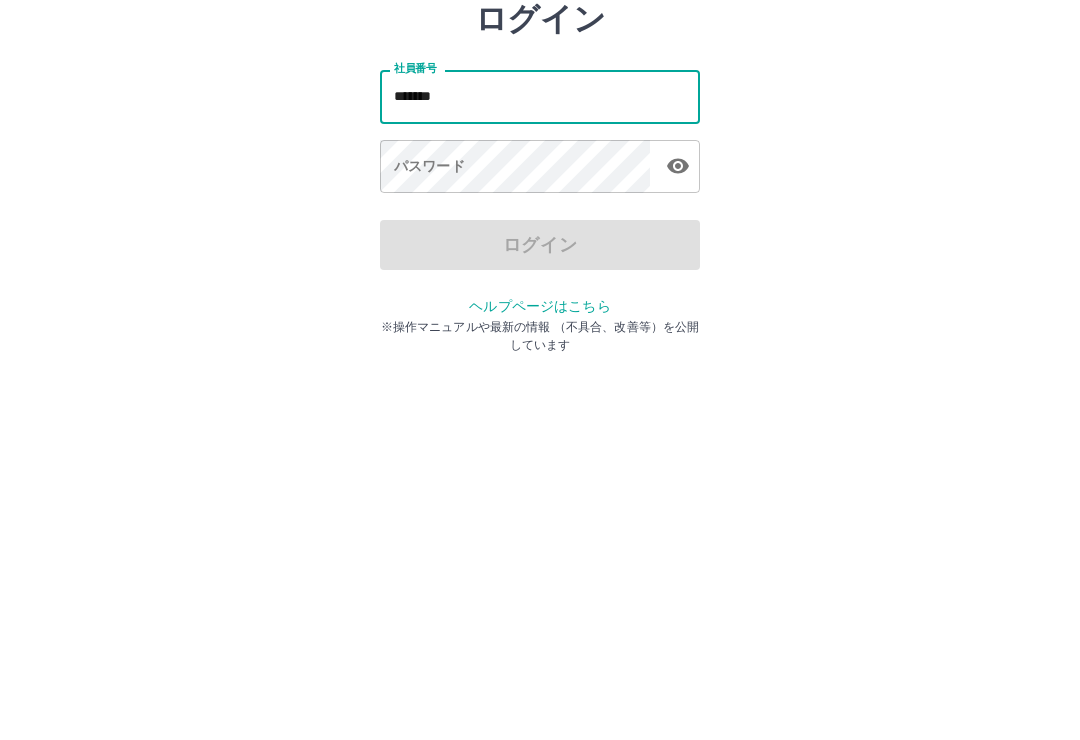 click on "パスワード パスワード" at bounding box center (540, 294) 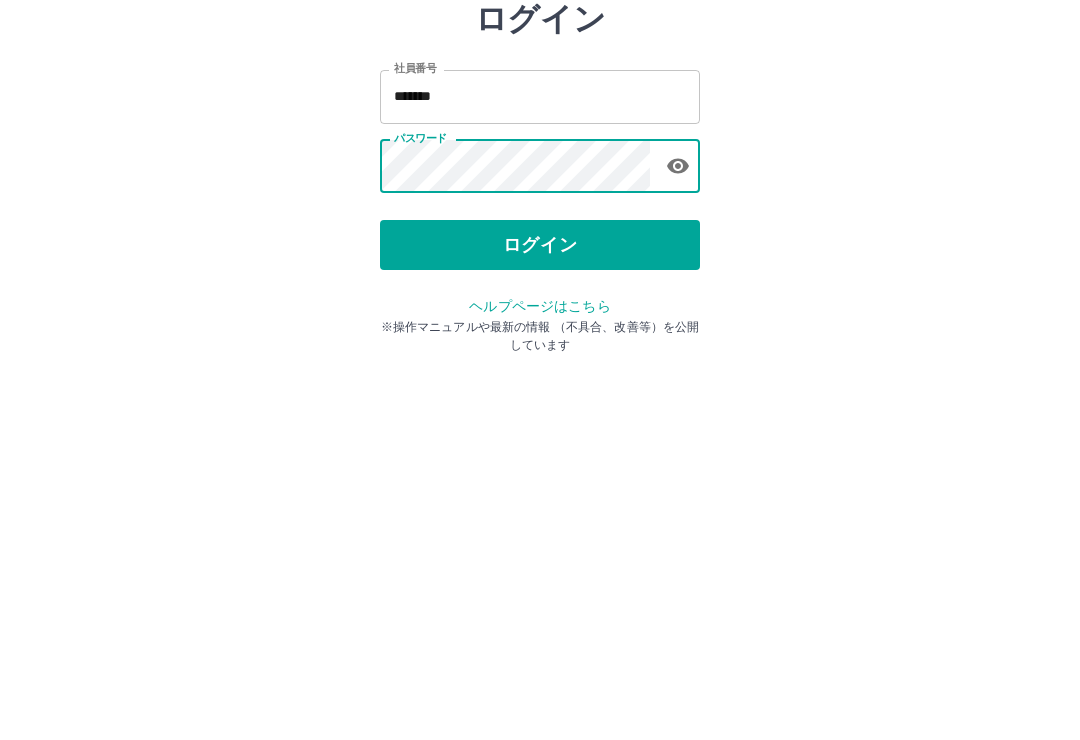 click on "ログイン" at bounding box center (540, 371) 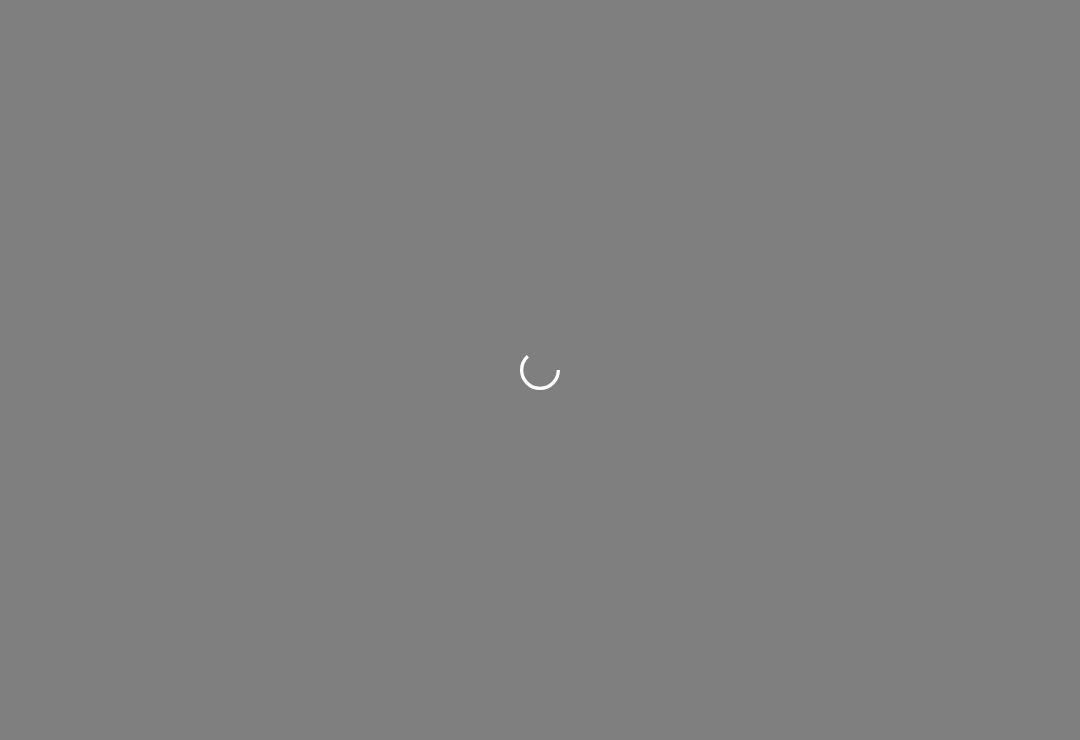 scroll, scrollTop: 0, scrollLeft: 0, axis: both 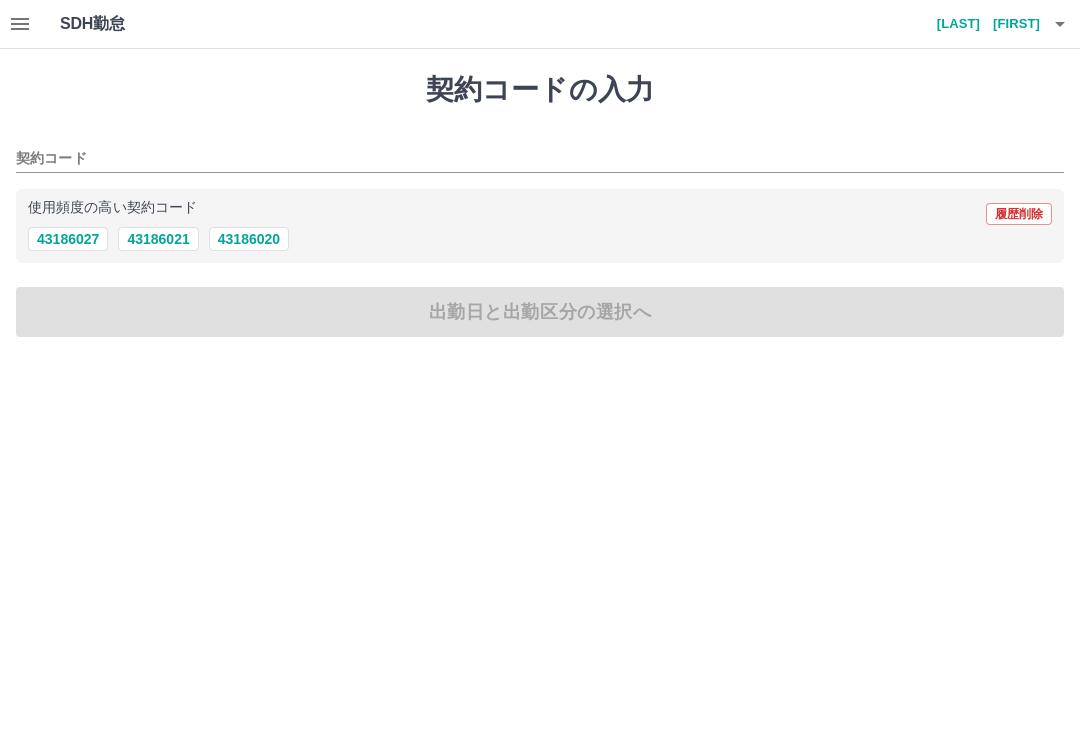 click on "43186020" at bounding box center (249, 239) 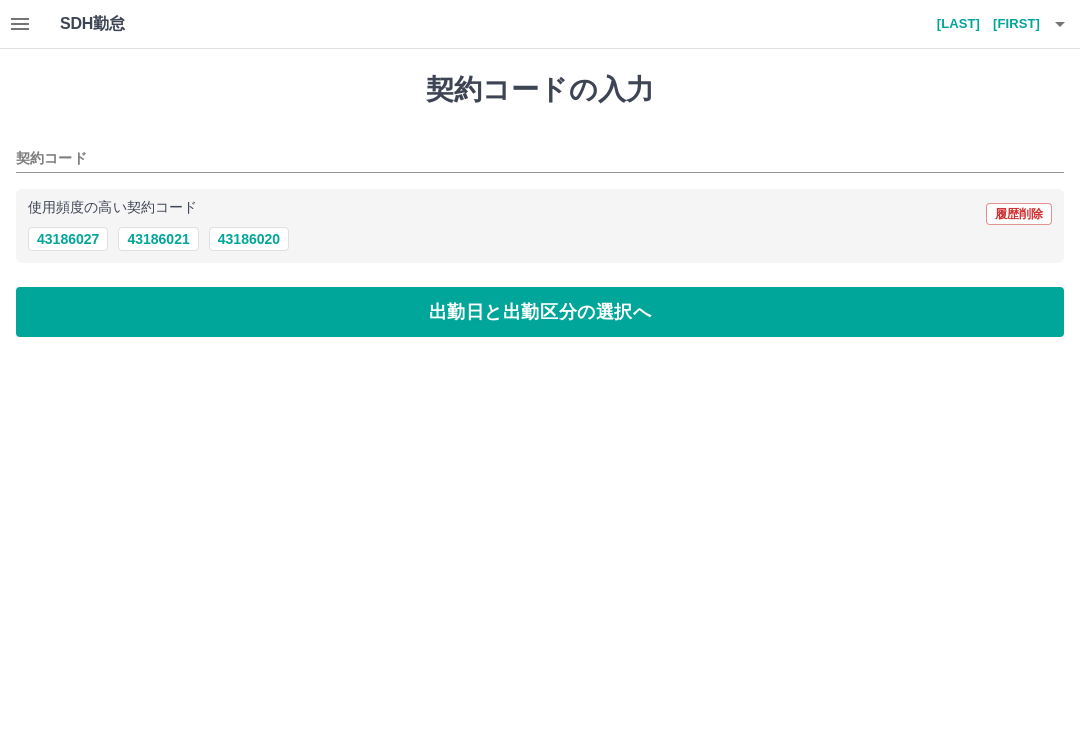 type on "********" 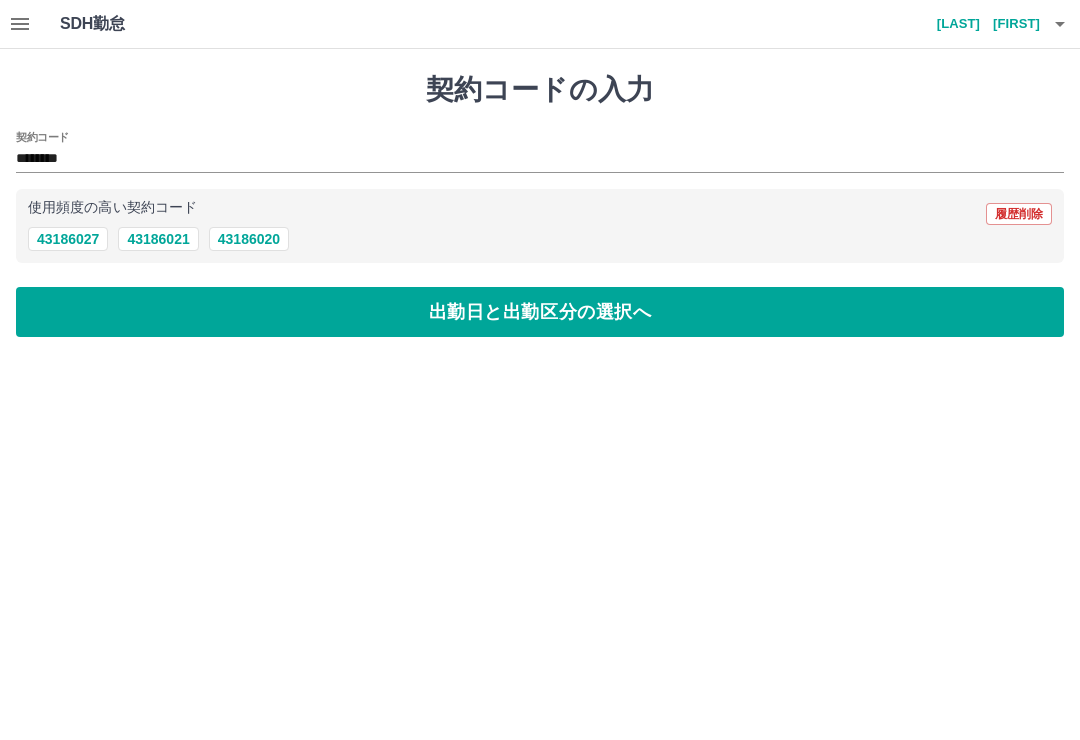 click on "出勤日と出勤区分の選択へ" at bounding box center (540, 312) 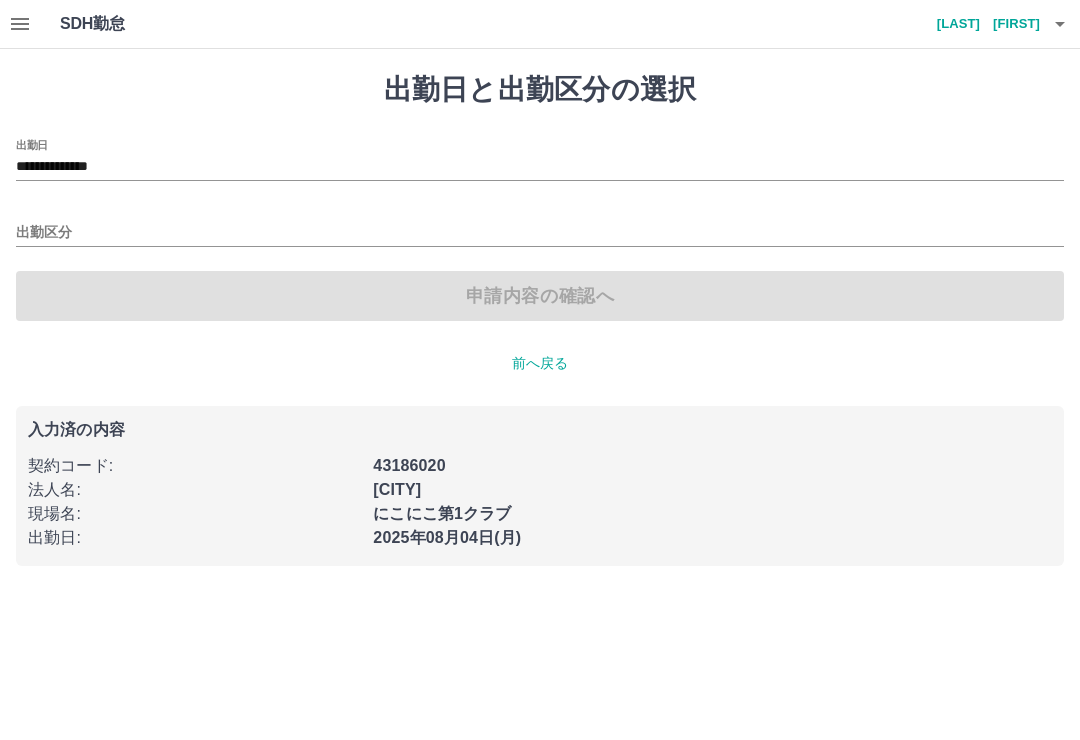 click on "出勤区分" at bounding box center [540, 226] 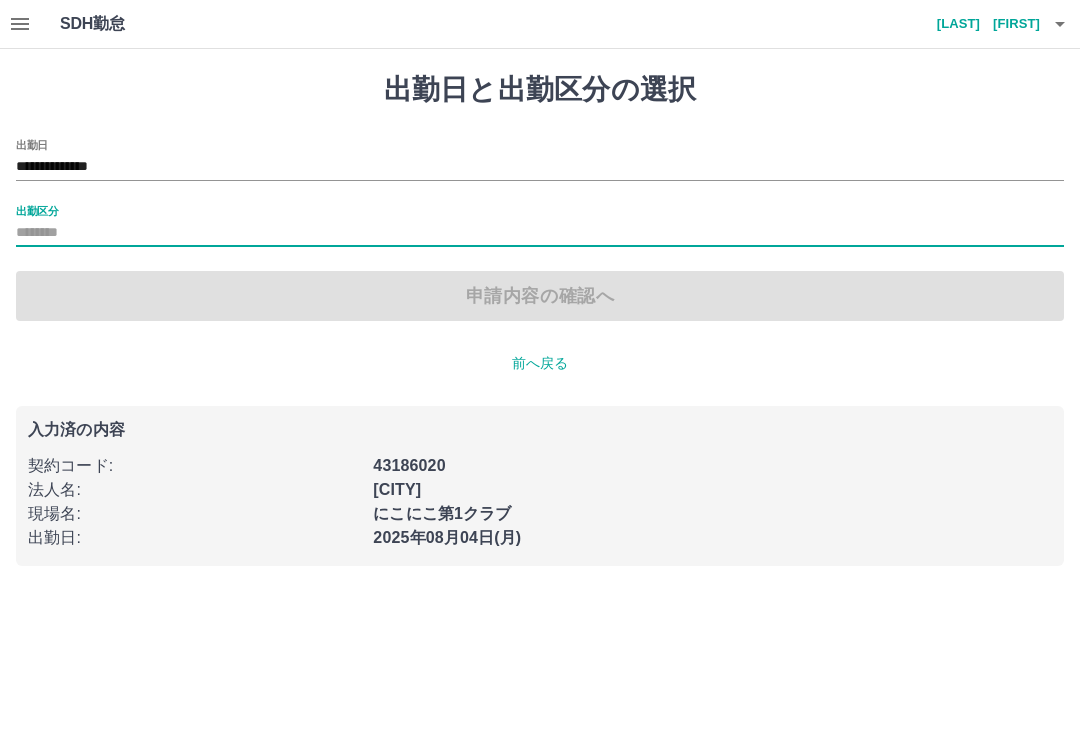 click on "出勤区分" at bounding box center (540, 226) 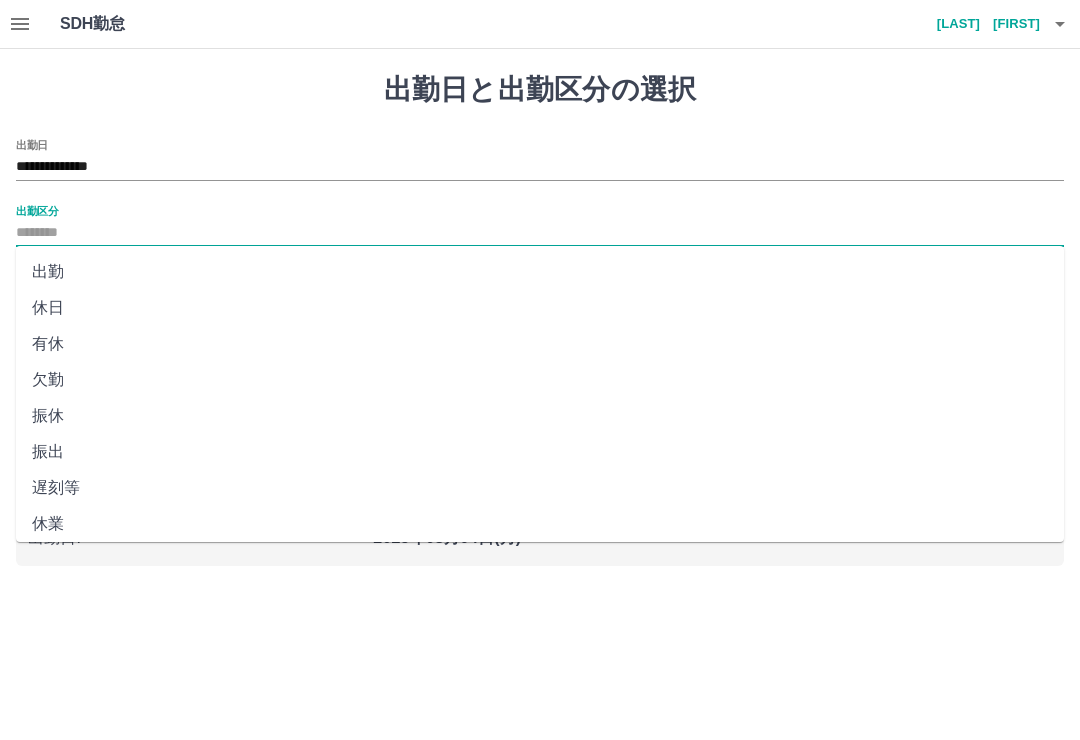 click on "出勤" at bounding box center (540, 272) 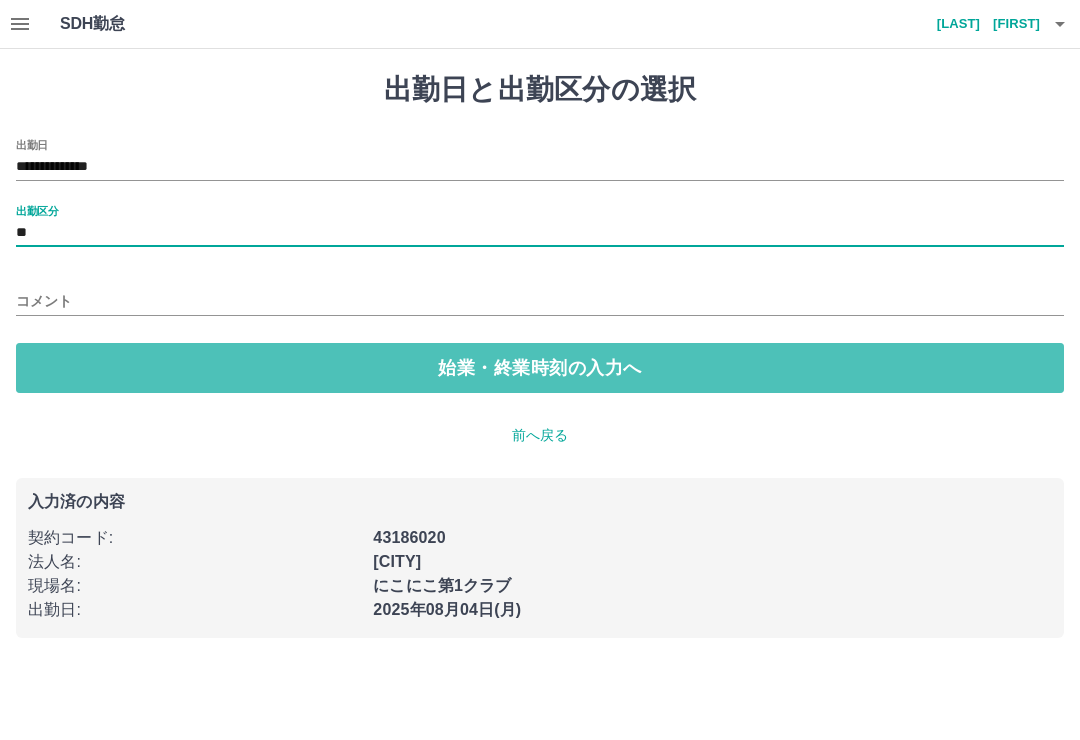 click on "始業・終業時刻の入力へ" at bounding box center [540, 368] 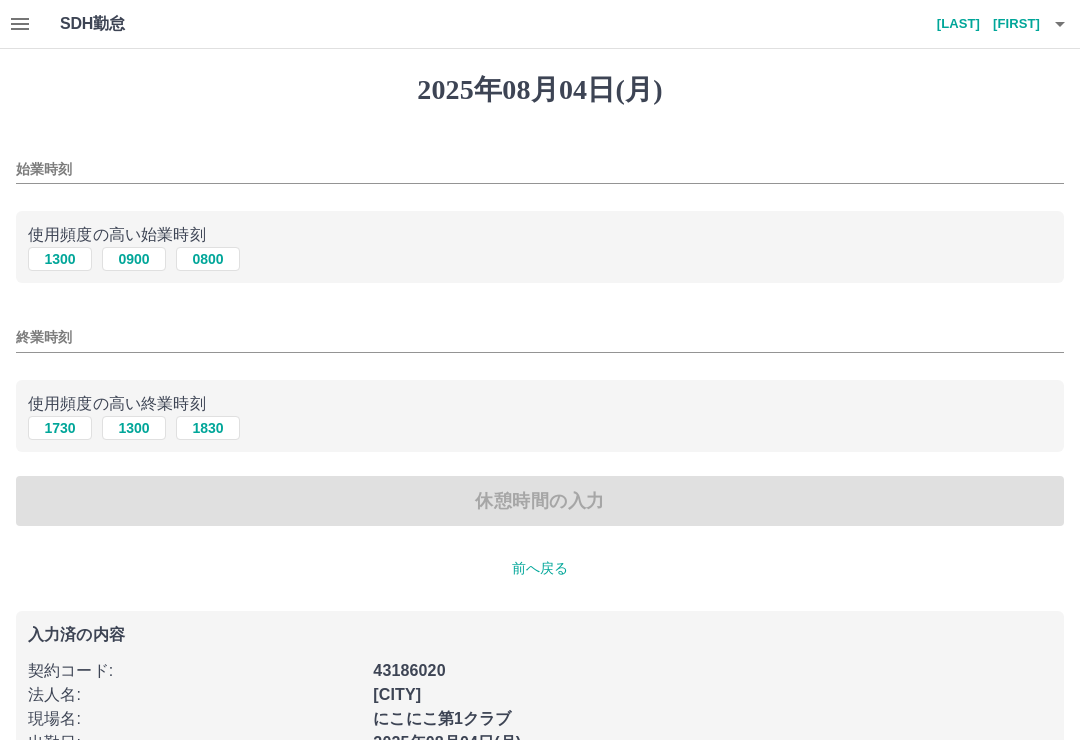 click on "1300" at bounding box center [60, 259] 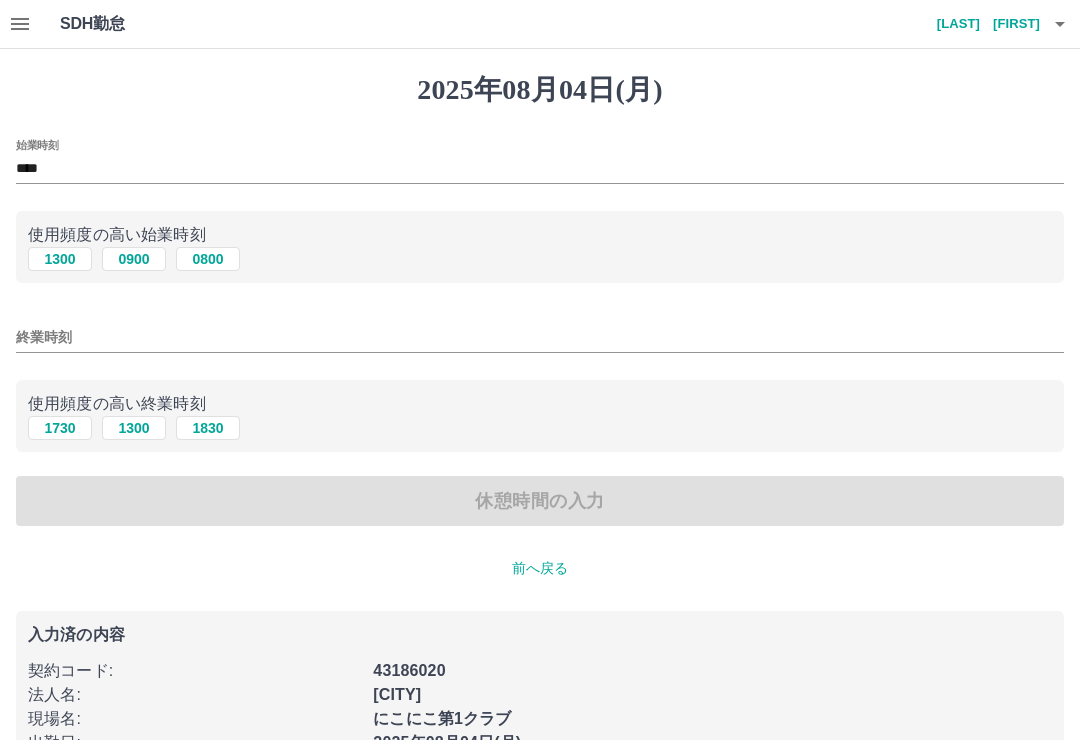 click on "1730" at bounding box center [60, 428] 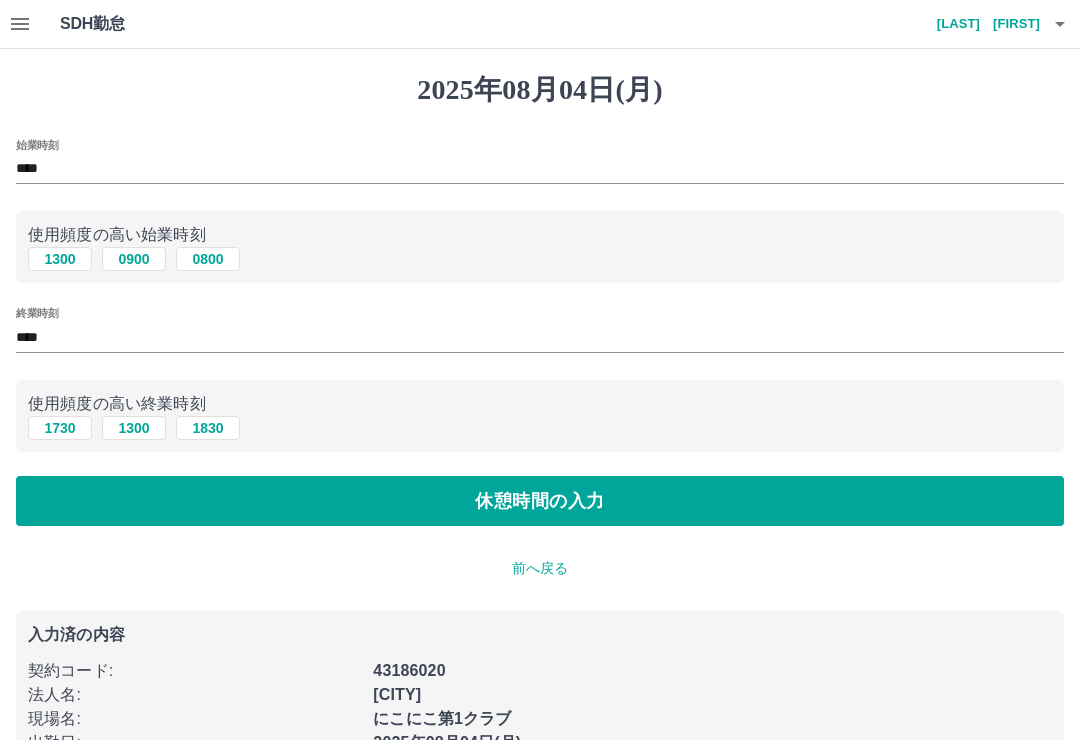 click on "休憩時間の入力" at bounding box center [540, 501] 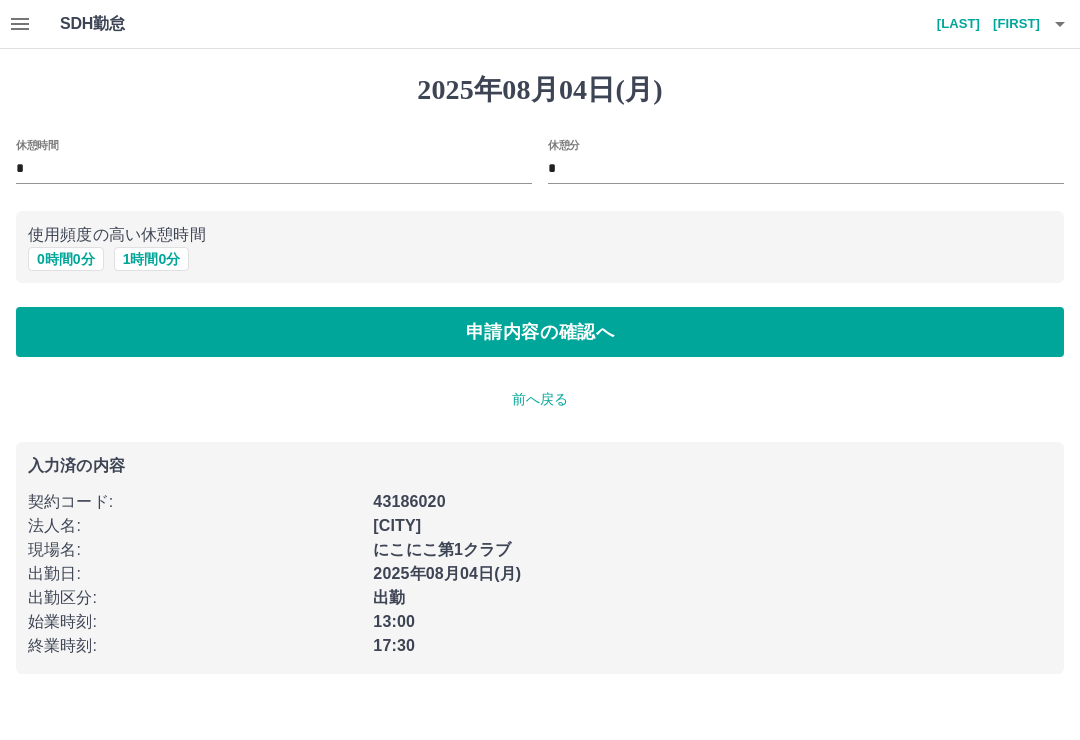 click on "申請内容の確認へ" at bounding box center (540, 332) 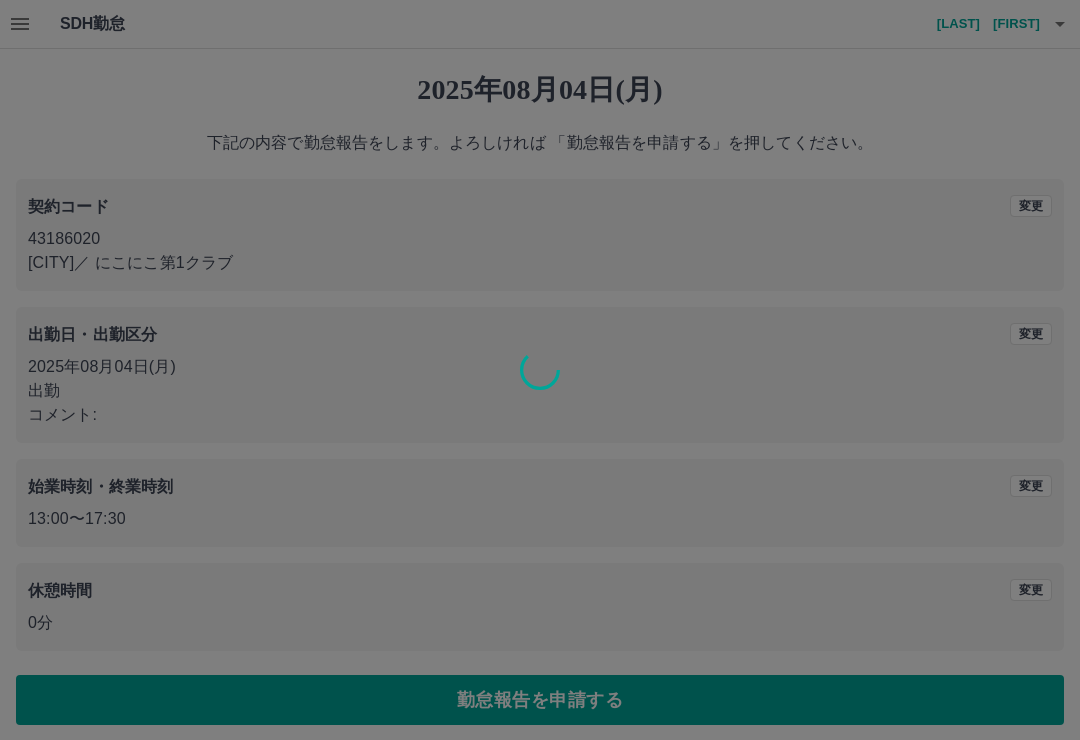 click at bounding box center (540, 370) 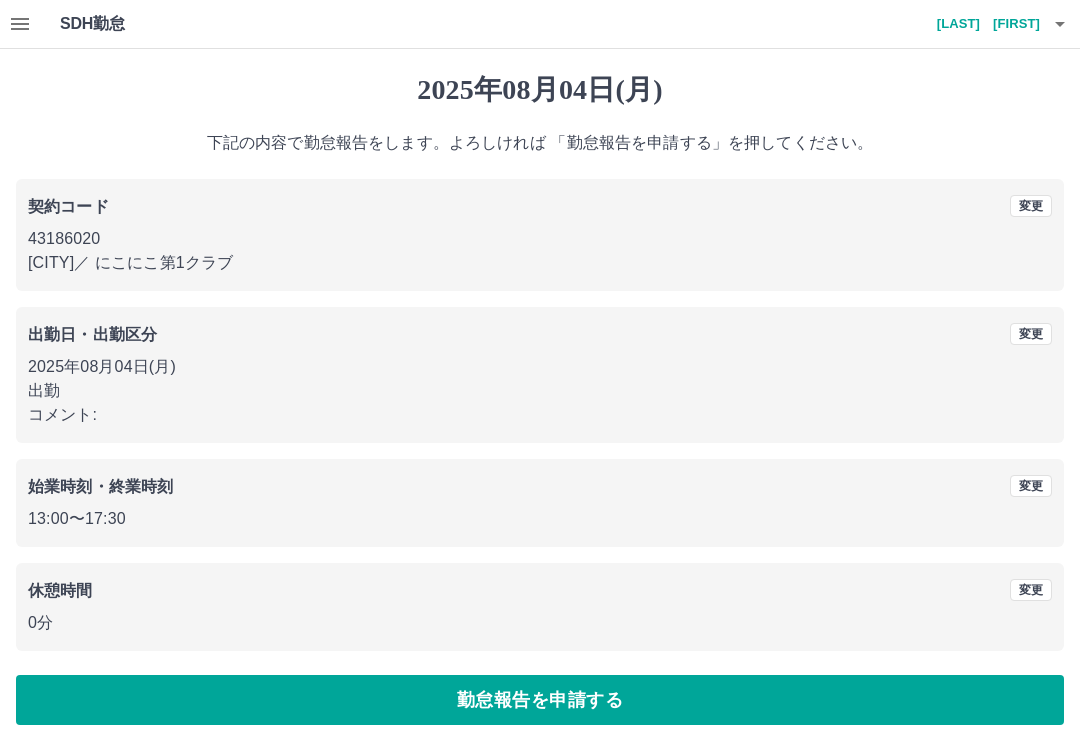 click on "勤怠報告を申請する" at bounding box center (540, 700) 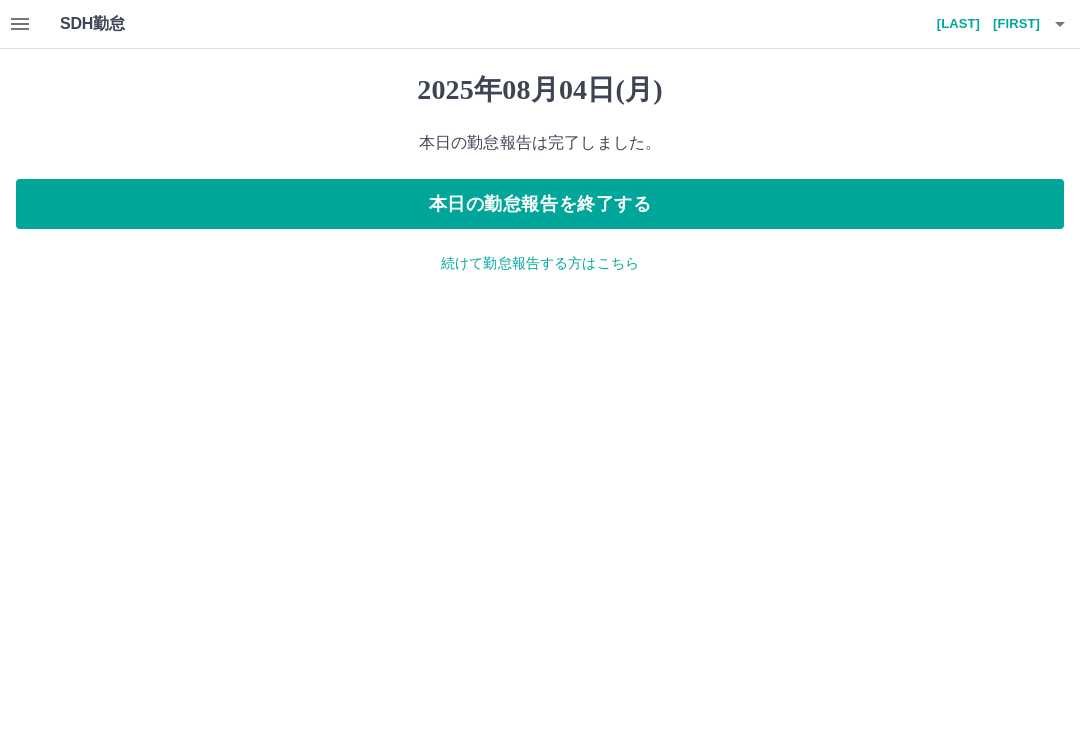 click on "本日の勤怠報告を終了する" at bounding box center (540, 204) 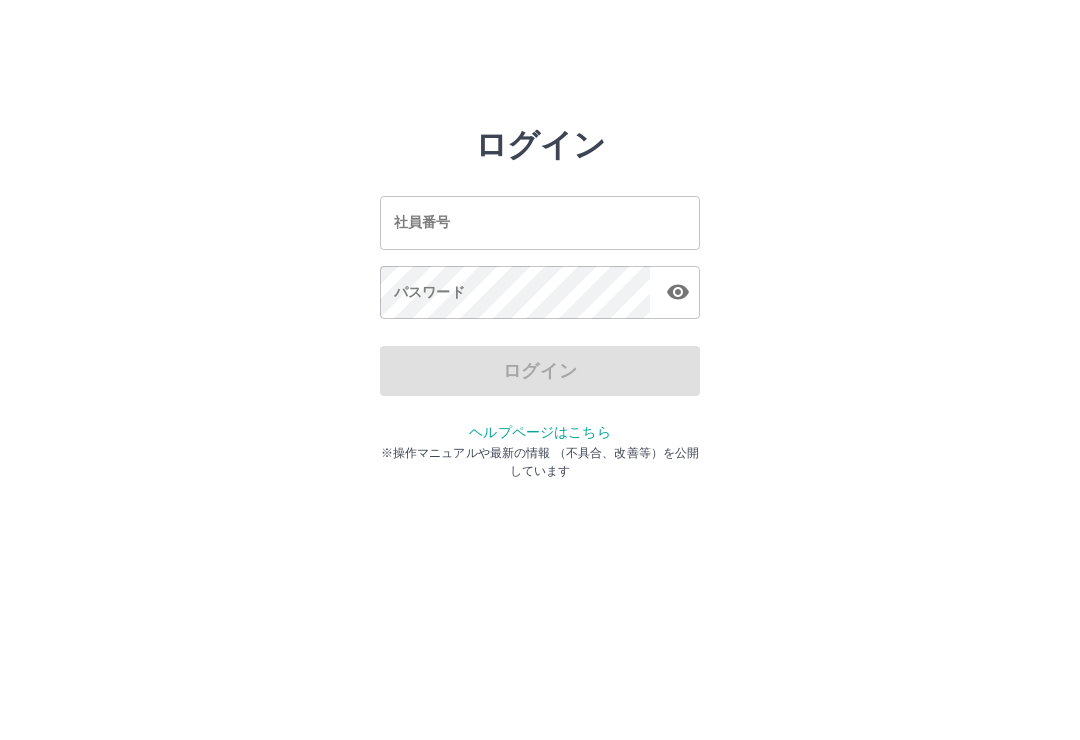 scroll, scrollTop: 0, scrollLeft: 0, axis: both 